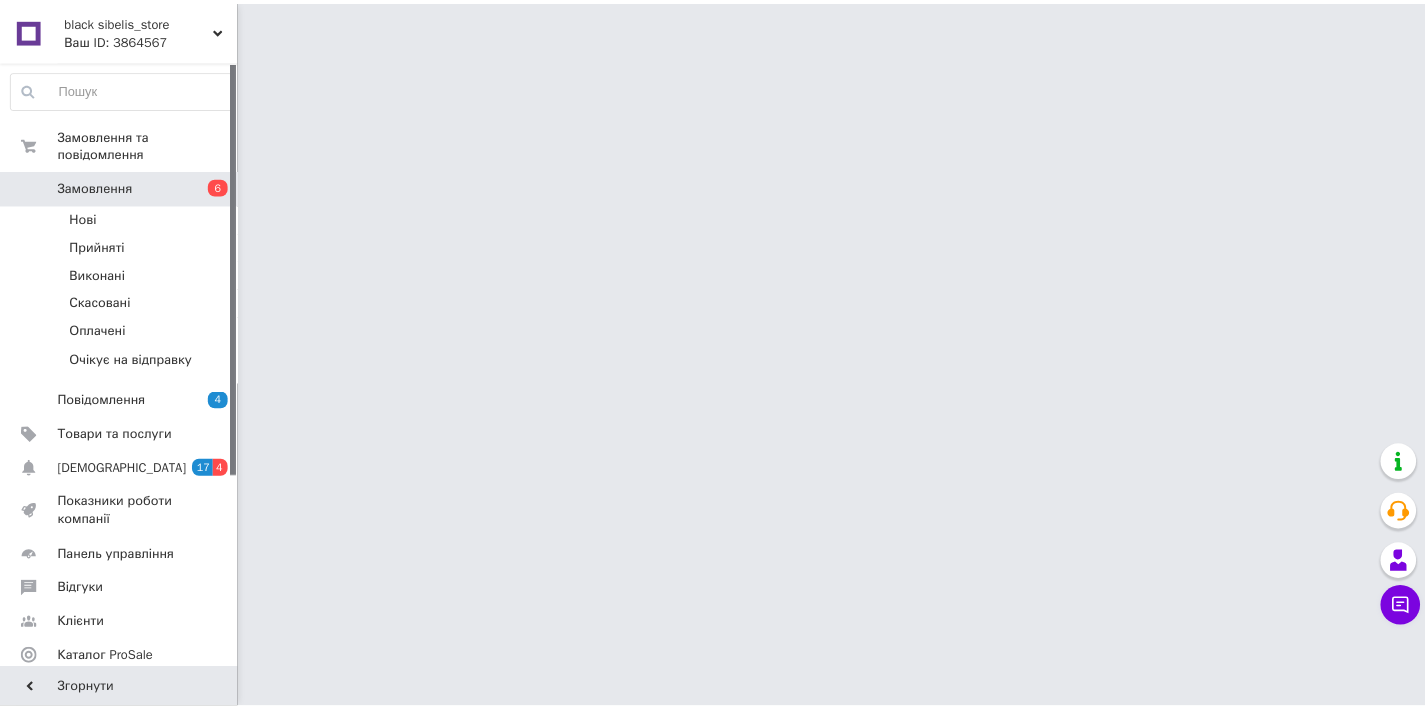 scroll, scrollTop: 0, scrollLeft: 0, axis: both 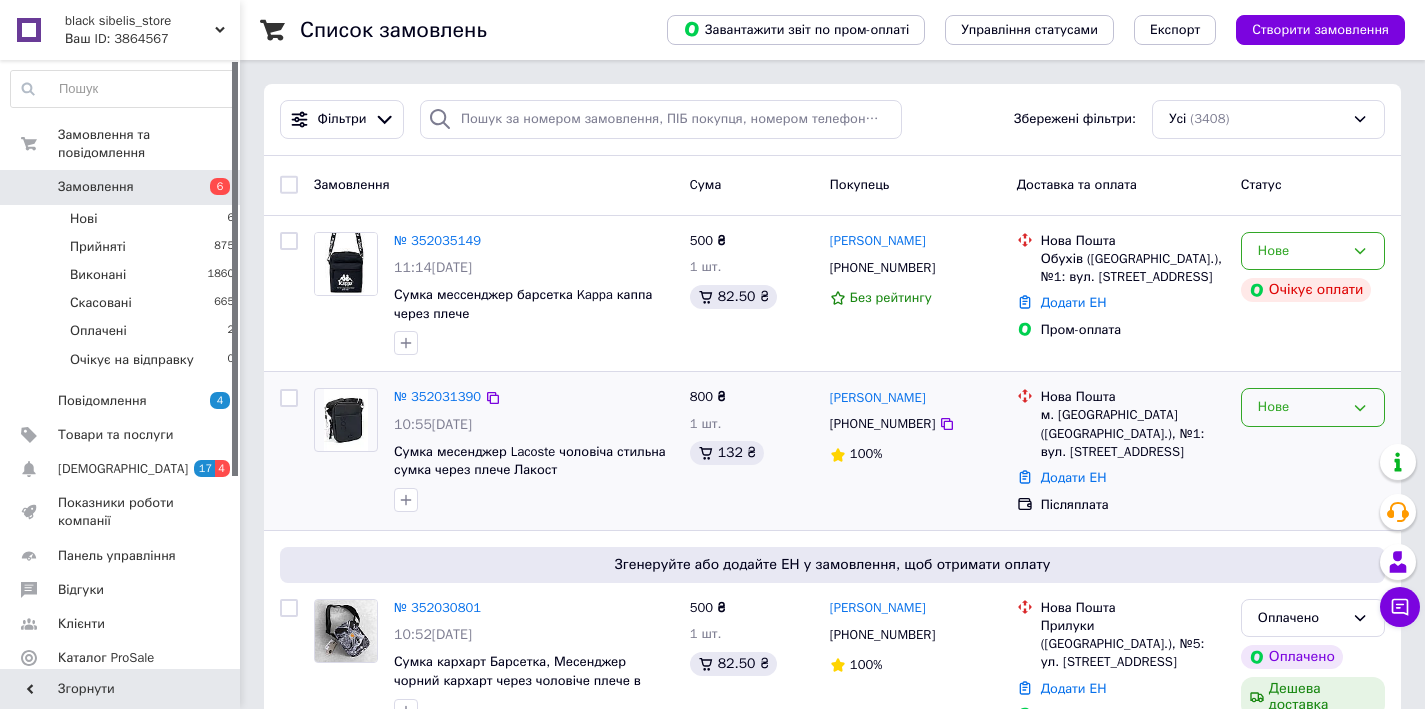click on "Нове" at bounding box center [1313, 407] 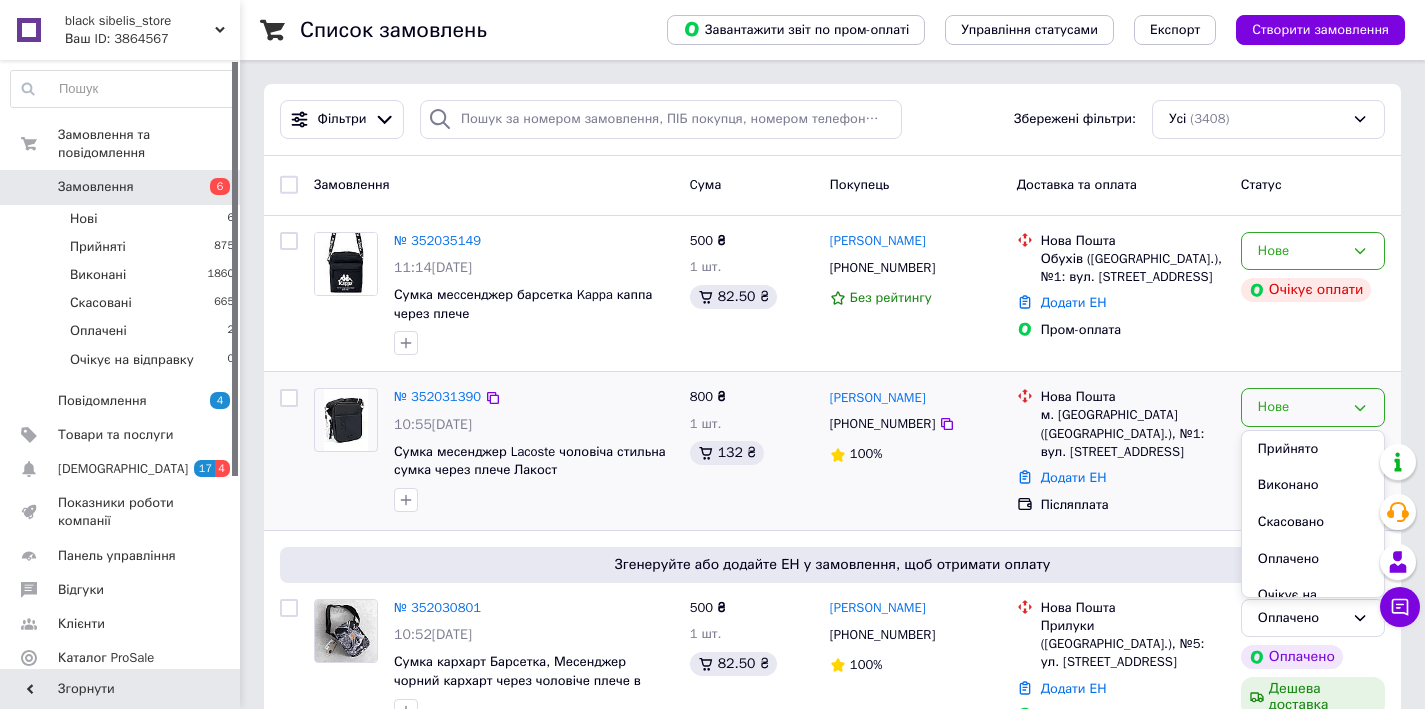 click on "Прийнято" at bounding box center (1313, 449) 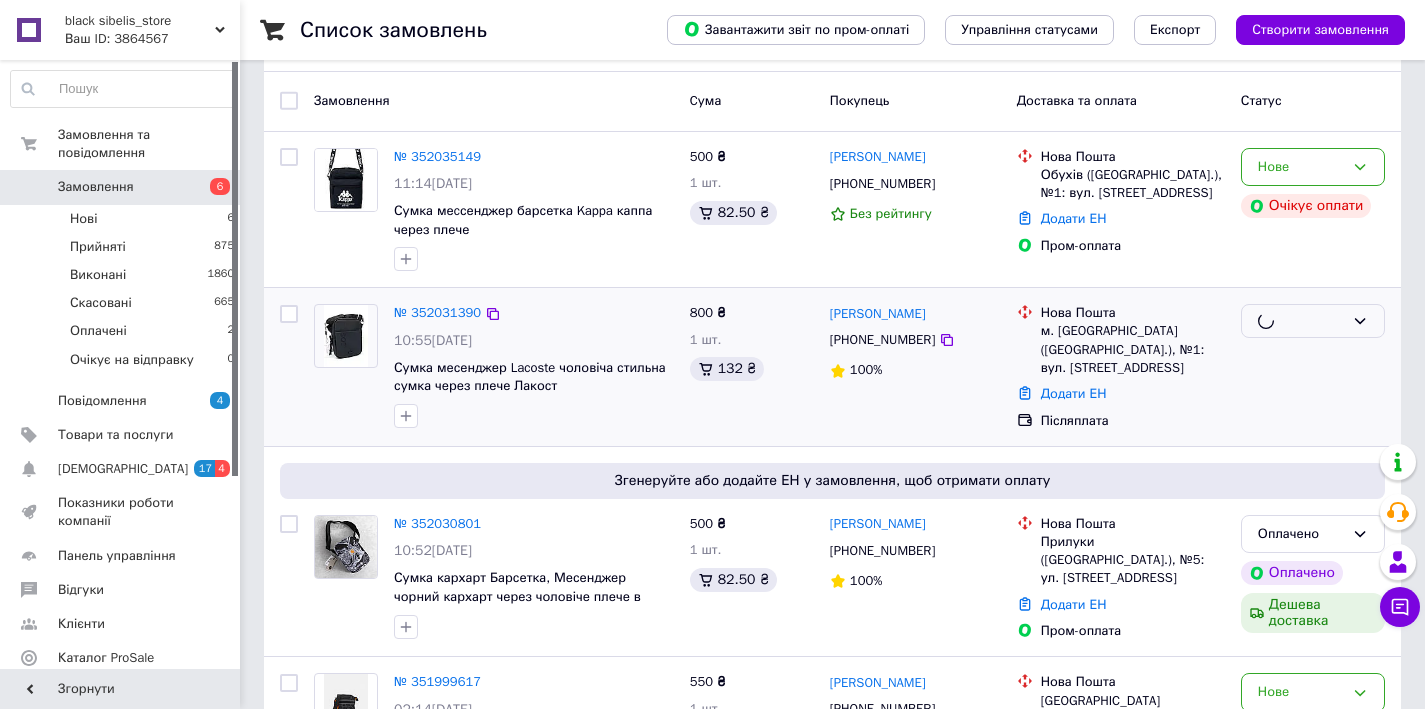 scroll, scrollTop: 185, scrollLeft: 0, axis: vertical 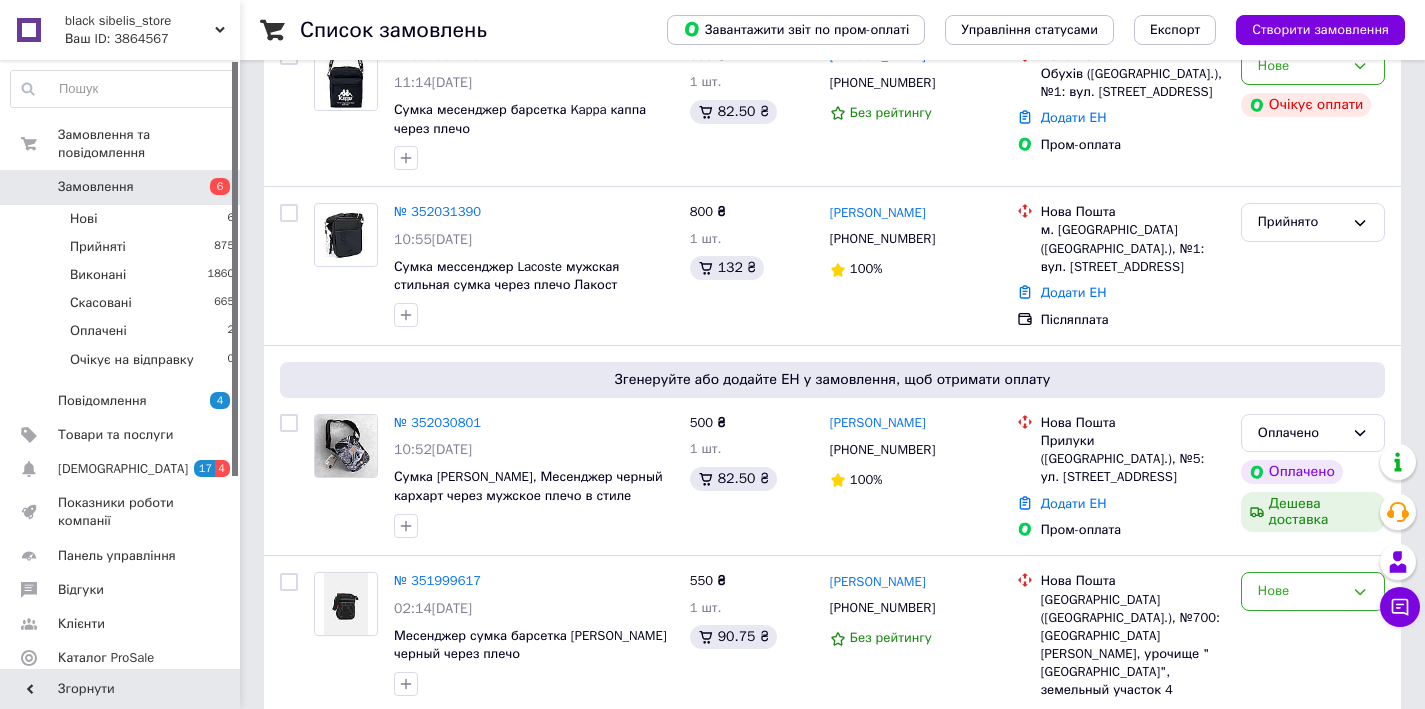click on "Оплачено" at bounding box center (1301, 433) 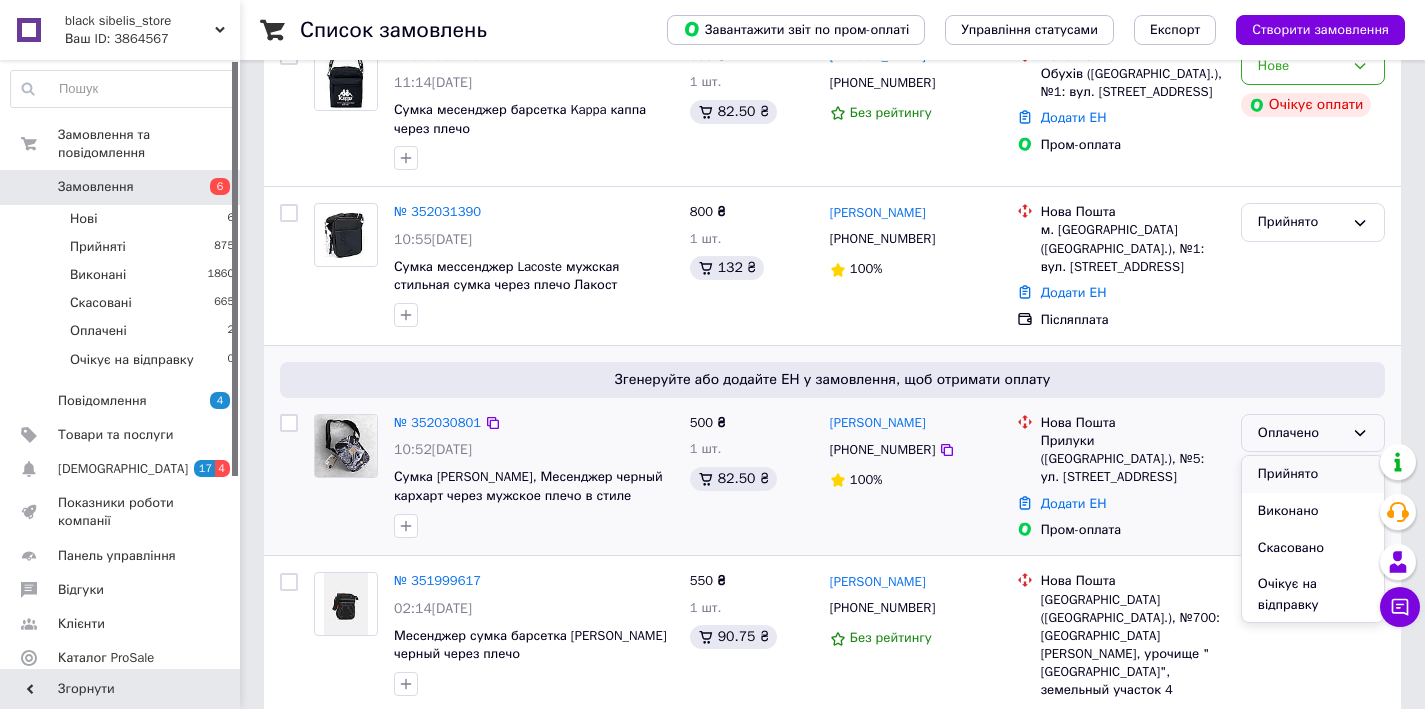 click on "Прийнято" at bounding box center (1313, 474) 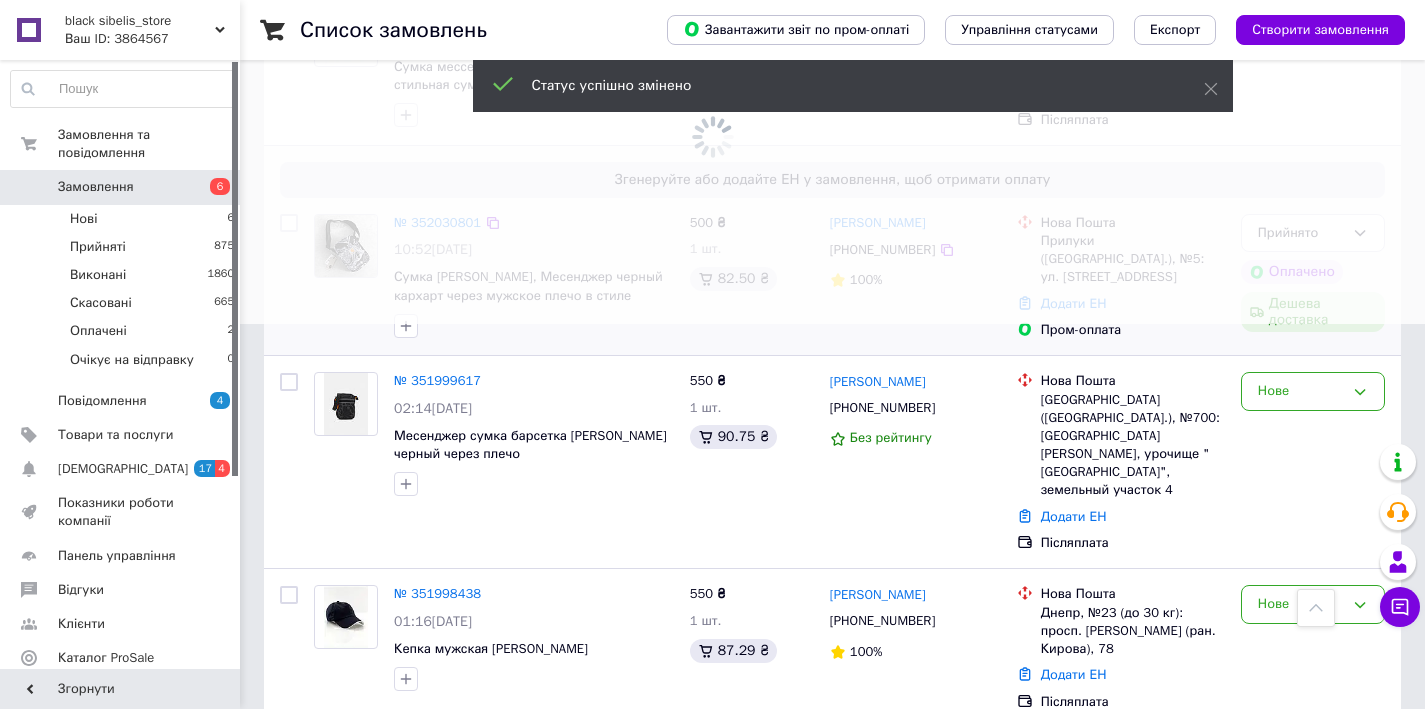 scroll, scrollTop: 388, scrollLeft: 0, axis: vertical 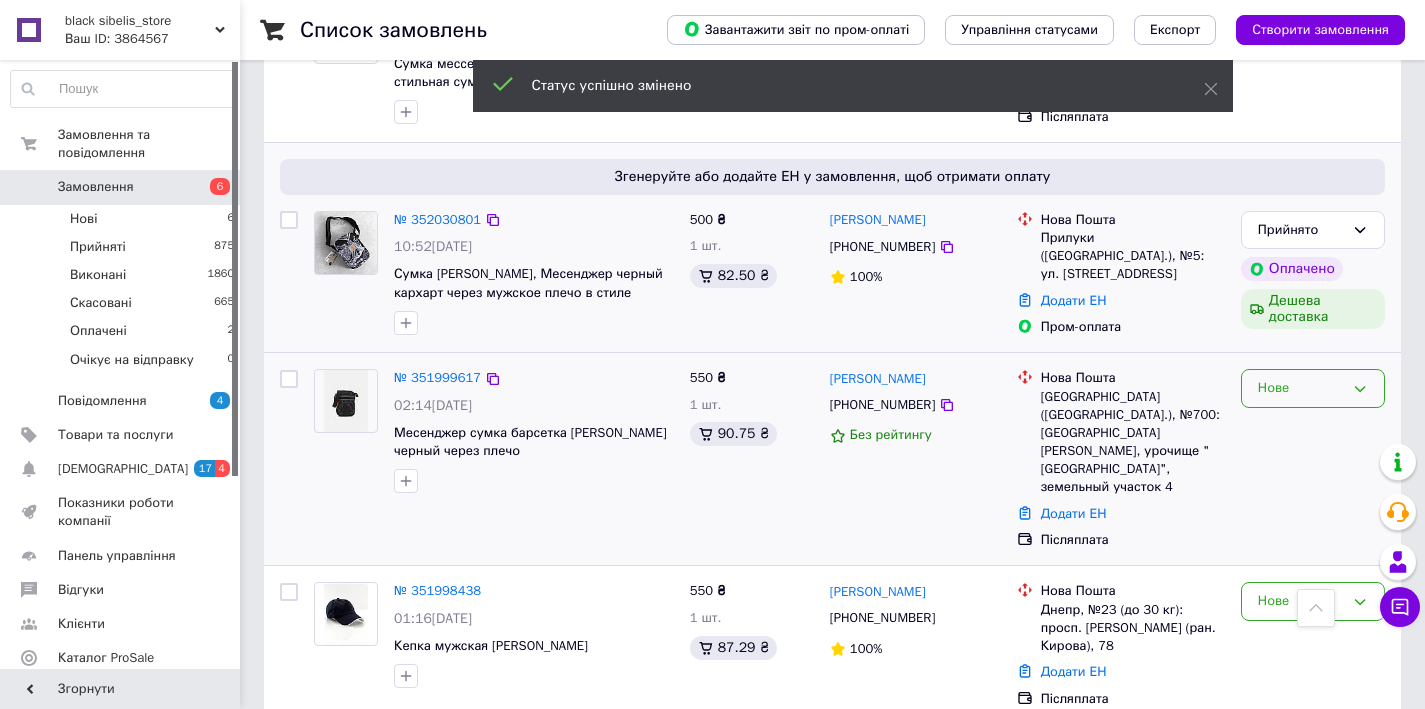 click on "Нове" at bounding box center [1313, 388] 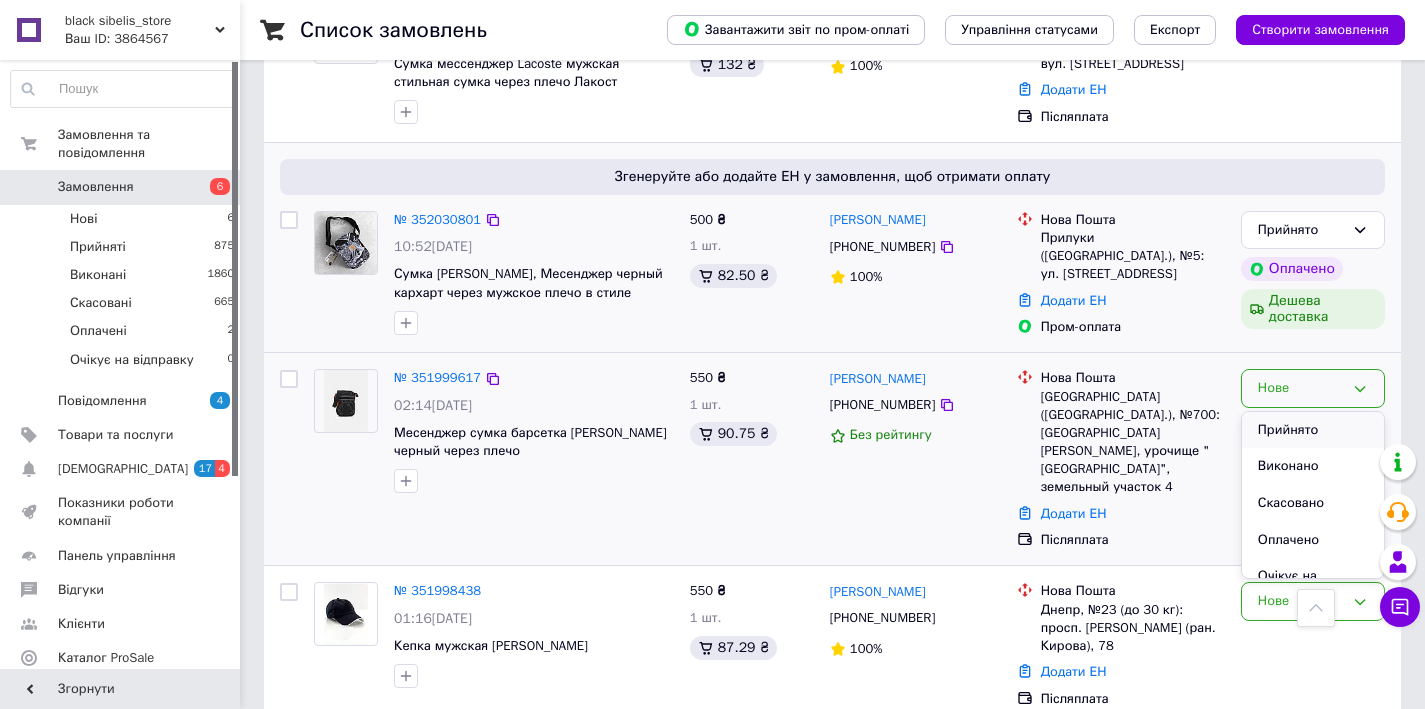 click on "Прийнято" at bounding box center (1313, 430) 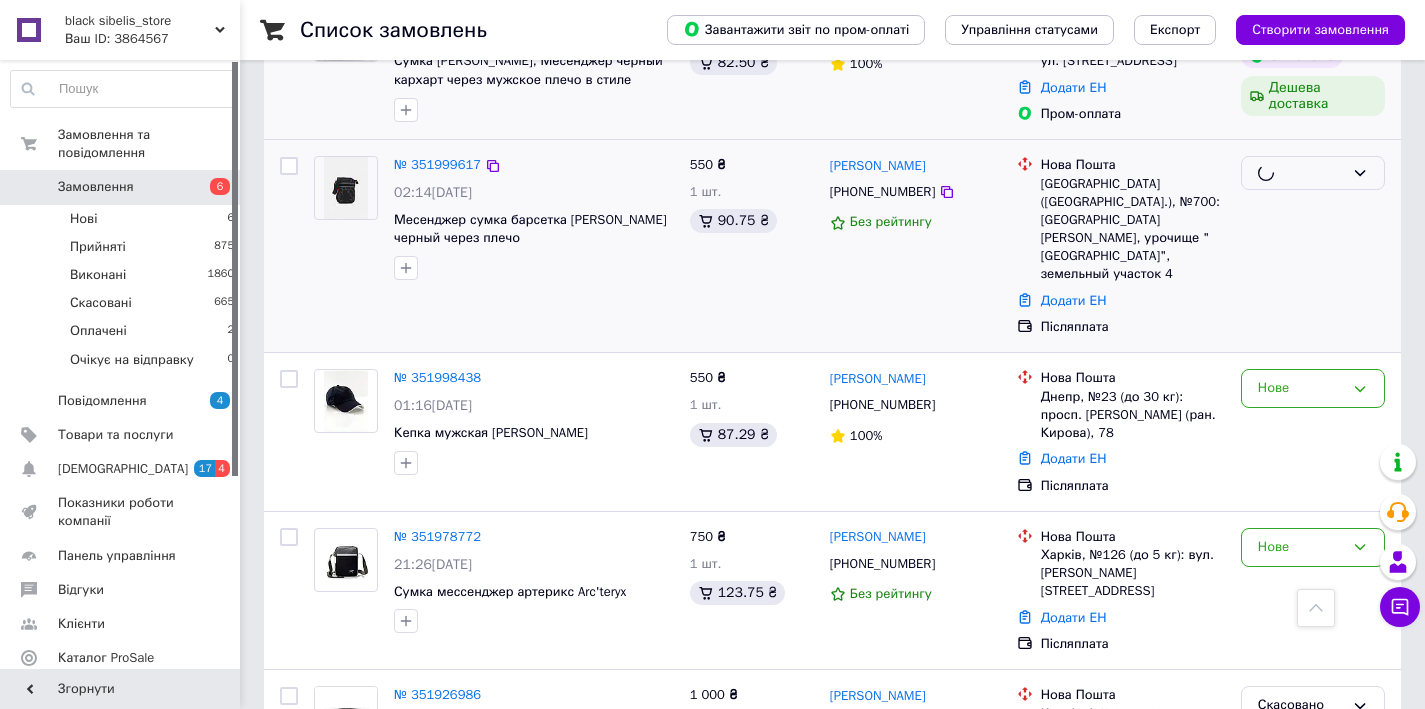 scroll, scrollTop: 784, scrollLeft: 0, axis: vertical 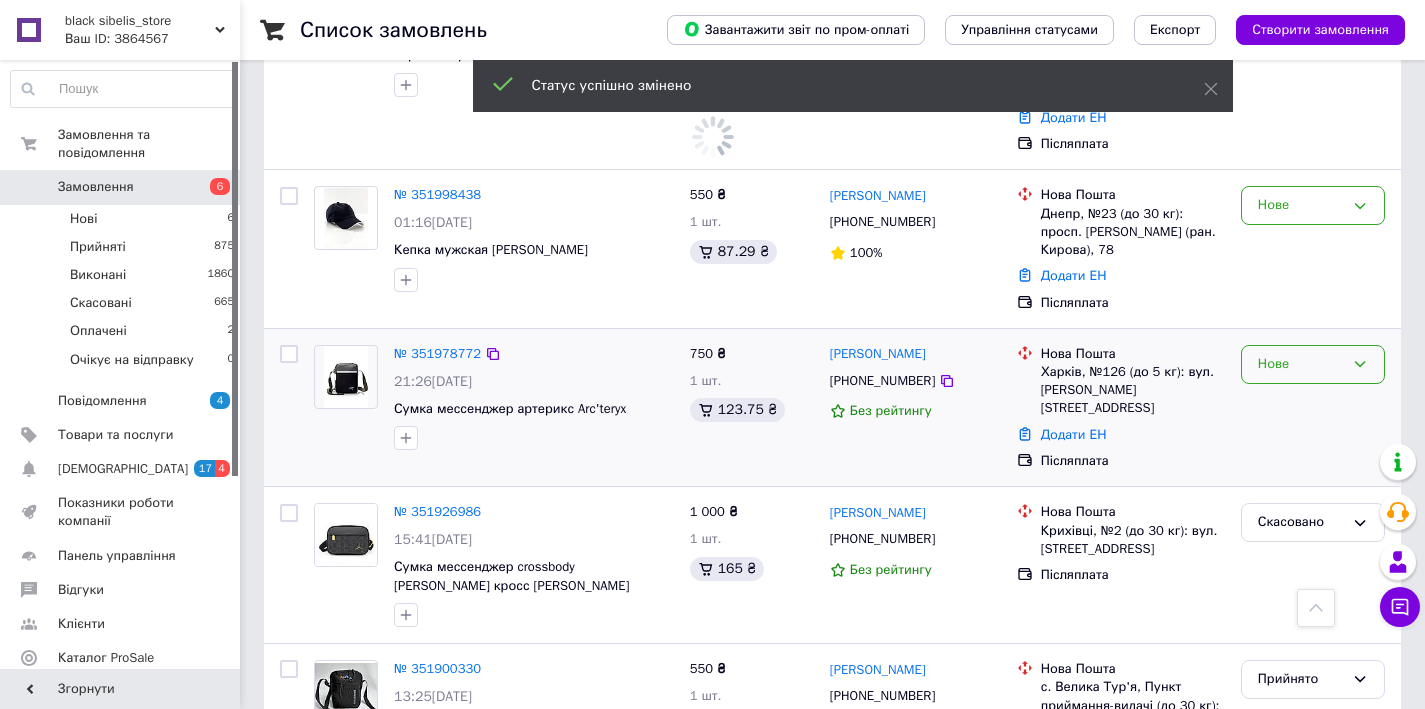 click on "Нове" at bounding box center [1313, 364] 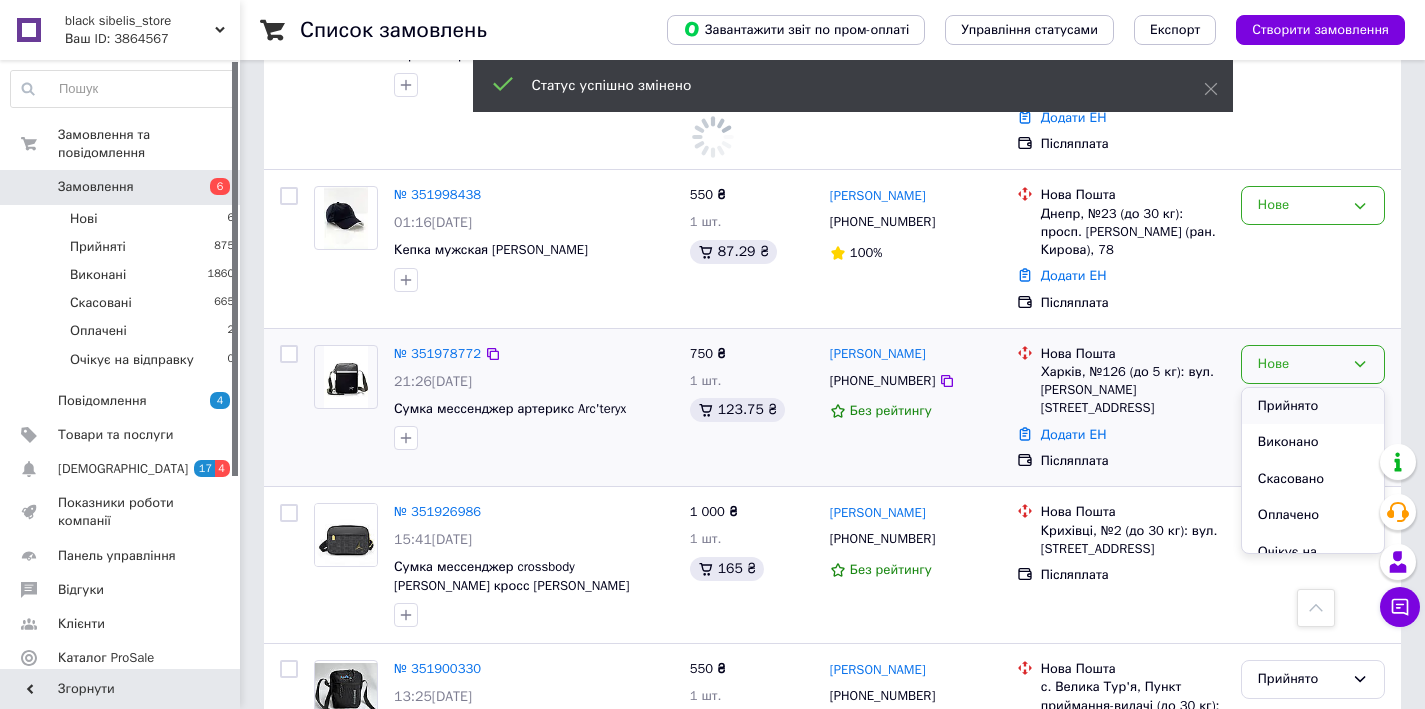 click on "Прийнято" at bounding box center (1313, 406) 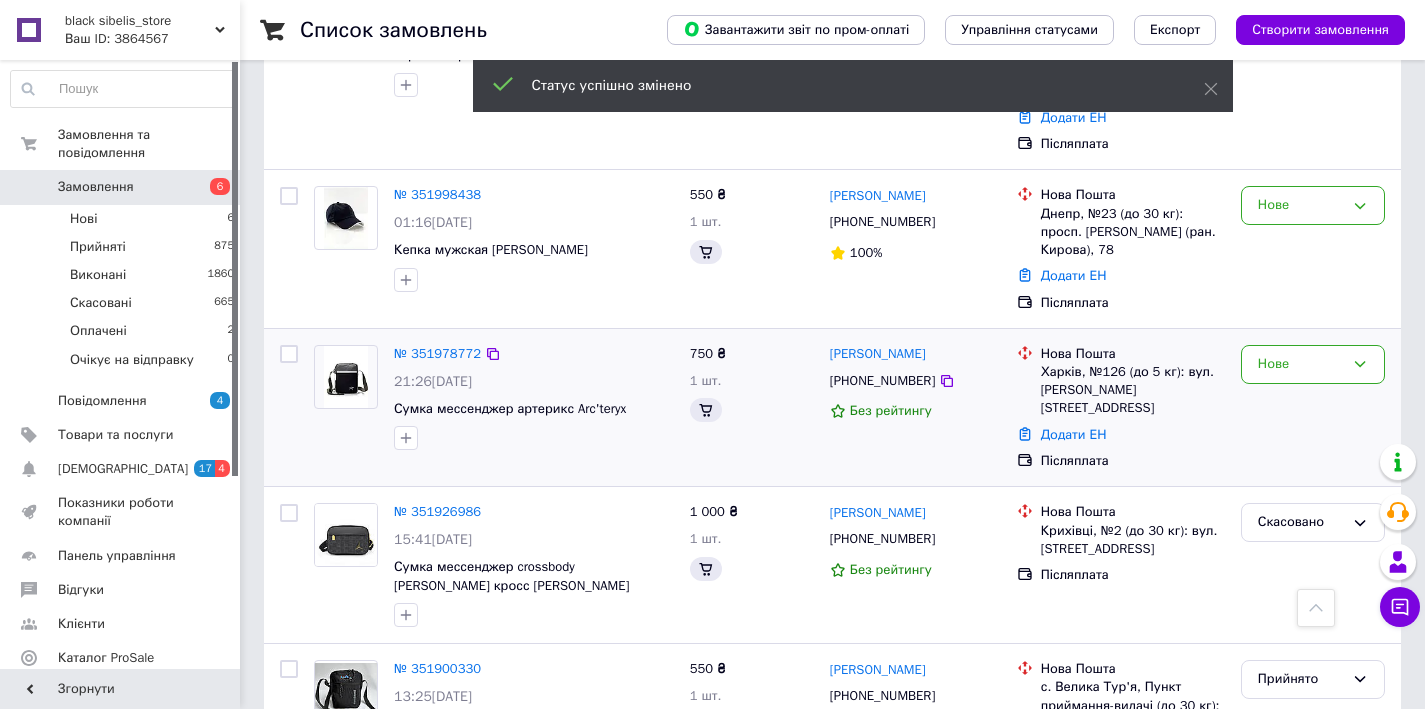 scroll, scrollTop: 740, scrollLeft: 0, axis: vertical 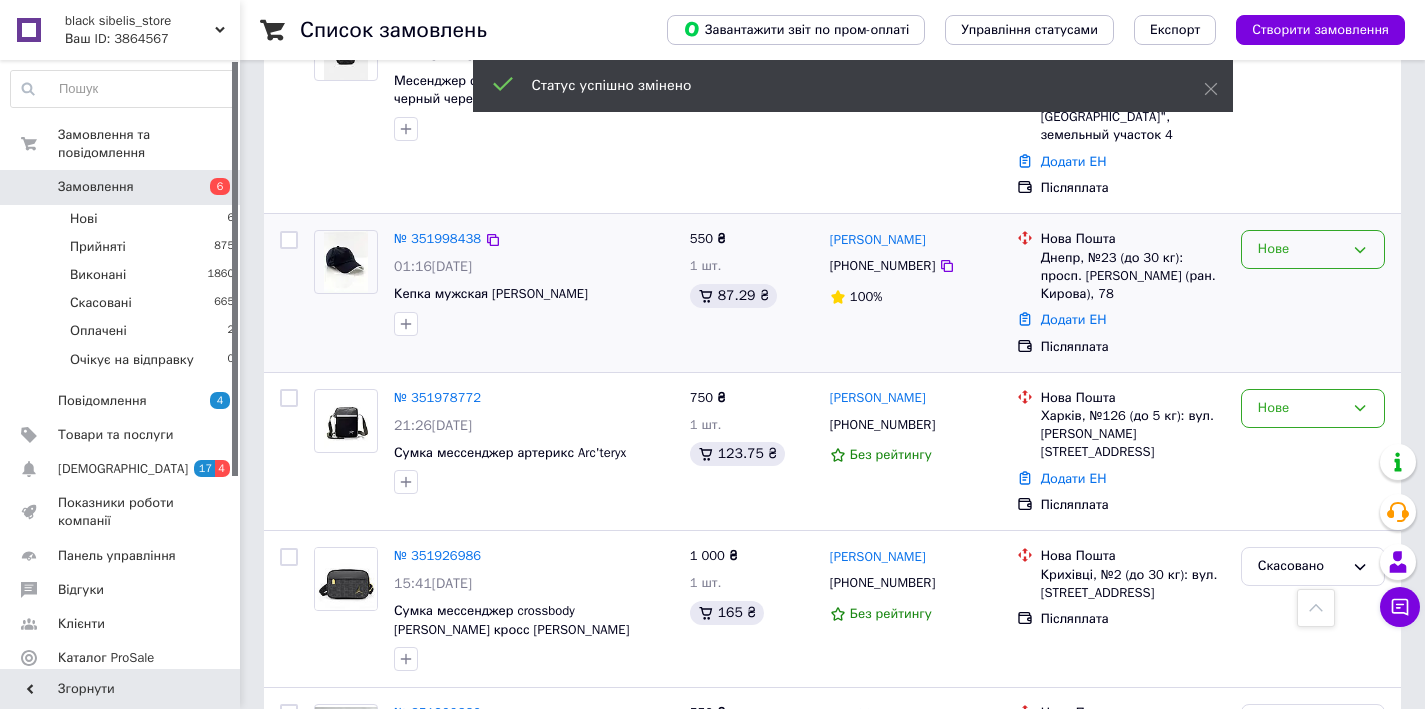 click on "Нове" at bounding box center [1301, 249] 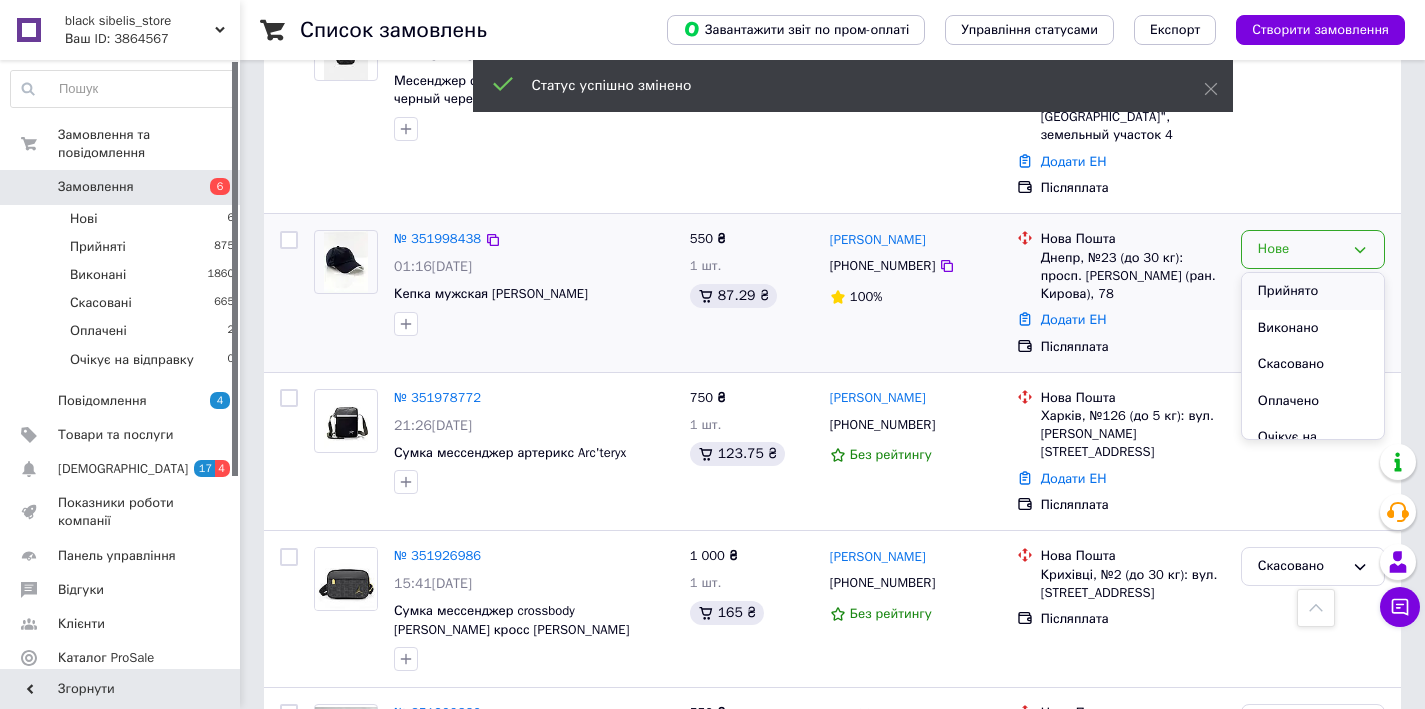 click on "Прийнято" at bounding box center (1313, 291) 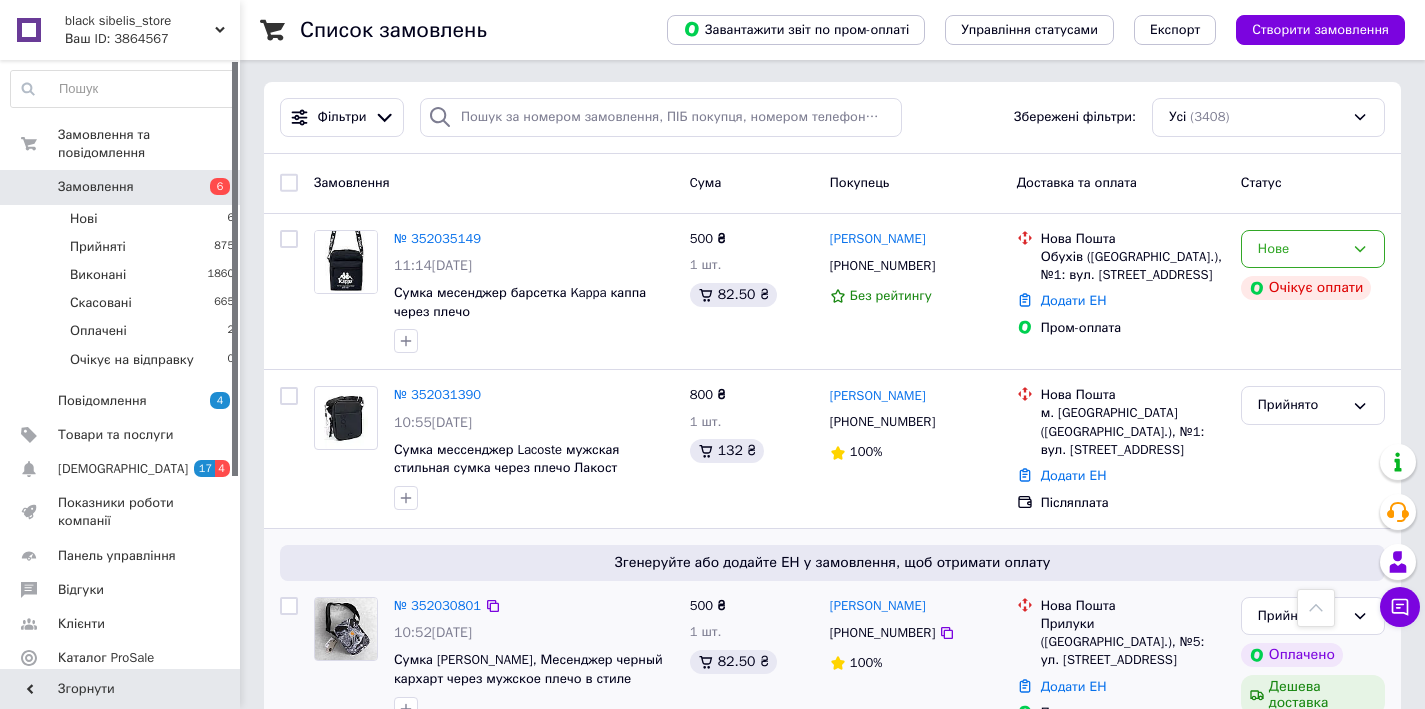 scroll, scrollTop: 0, scrollLeft: 0, axis: both 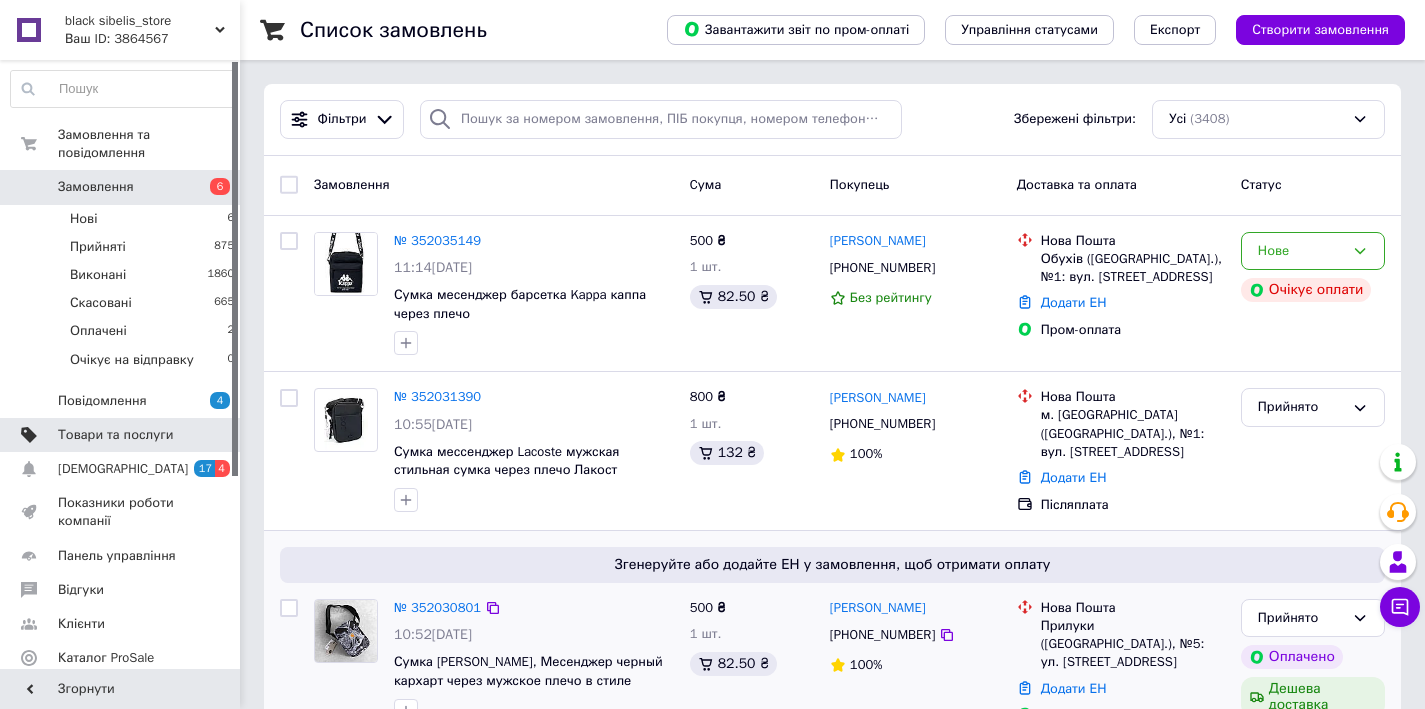 click on "Товари та послуги" at bounding box center (123, 435) 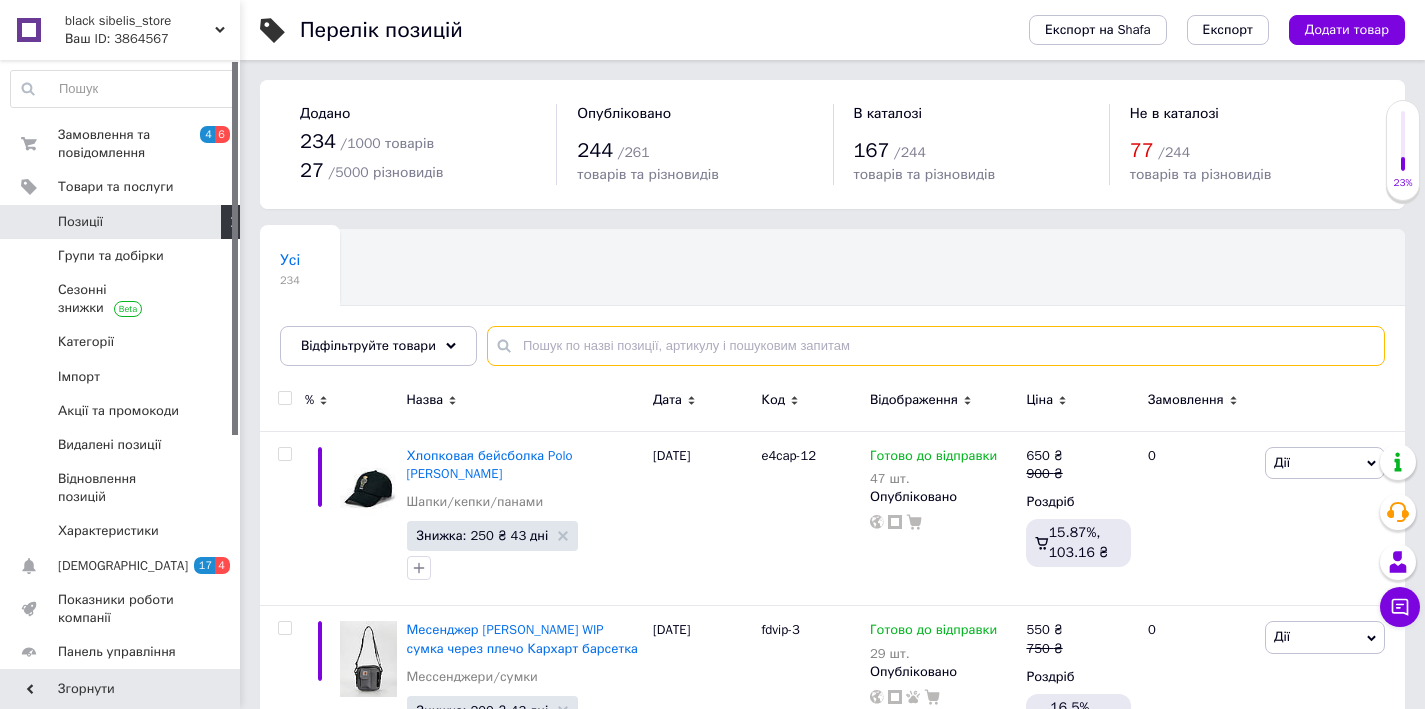 click at bounding box center (936, 346) 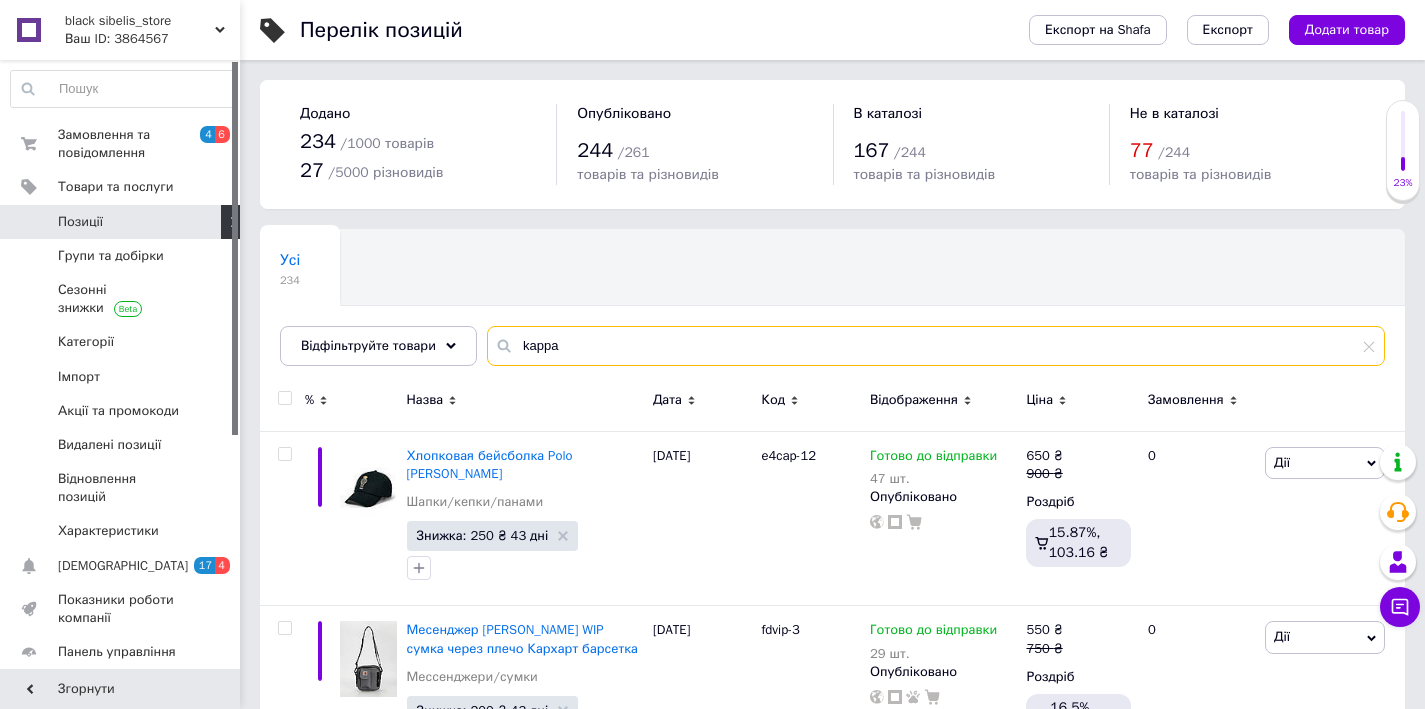type on "kappa" 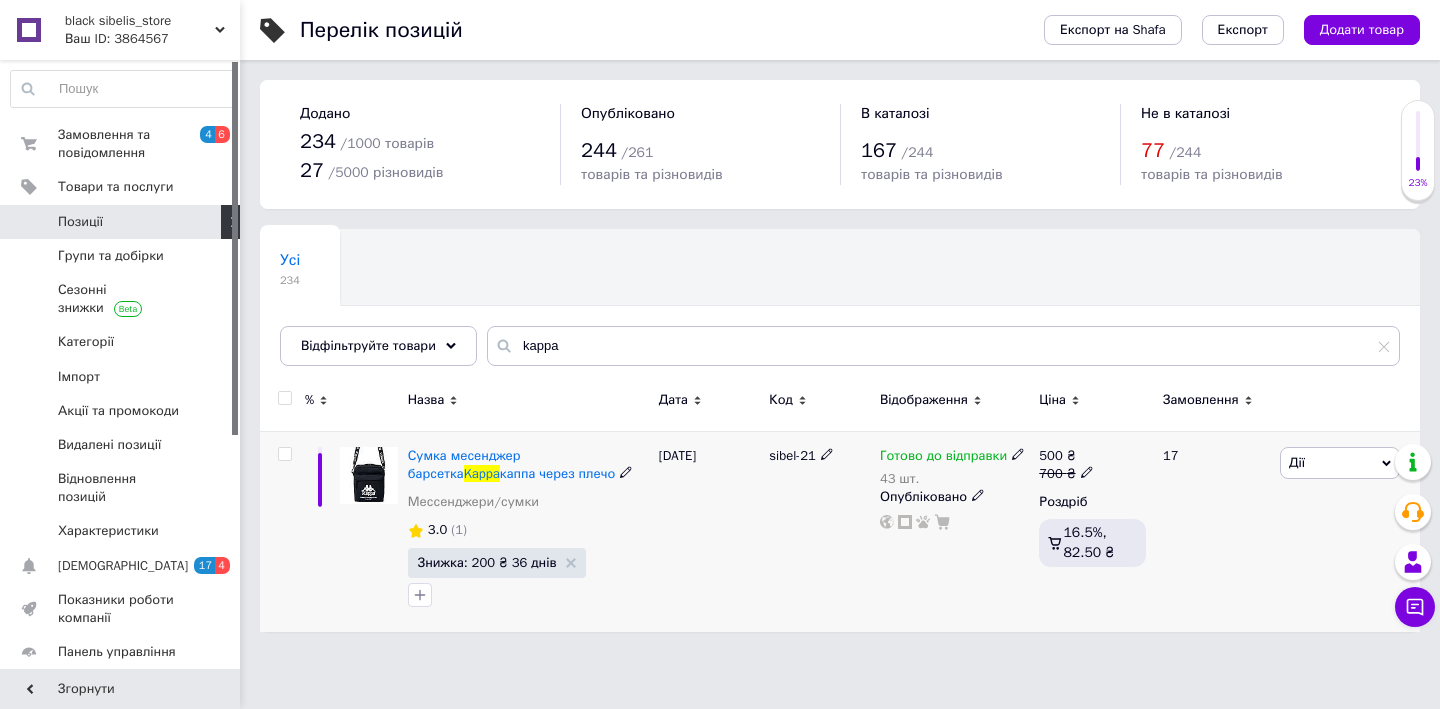 click 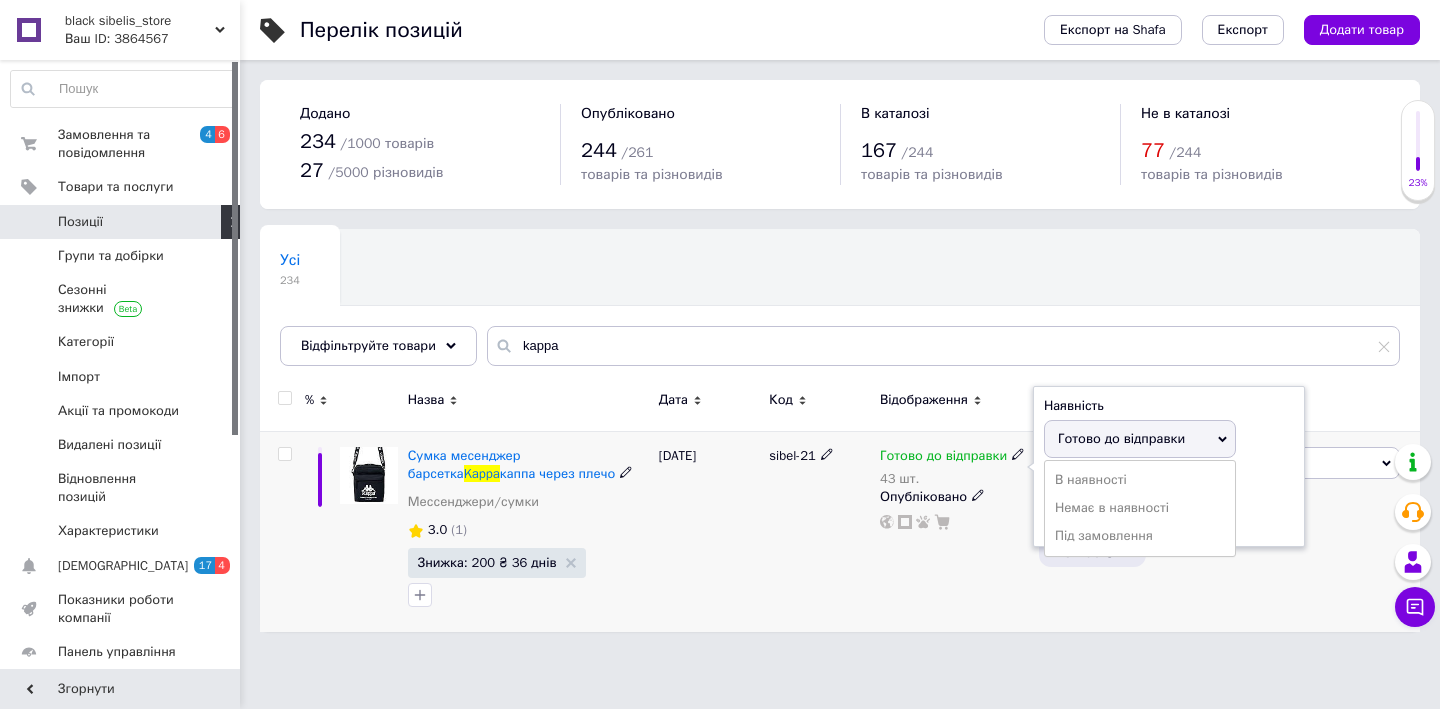 click on "Немає в наявності" at bounding box center (1140, 508) 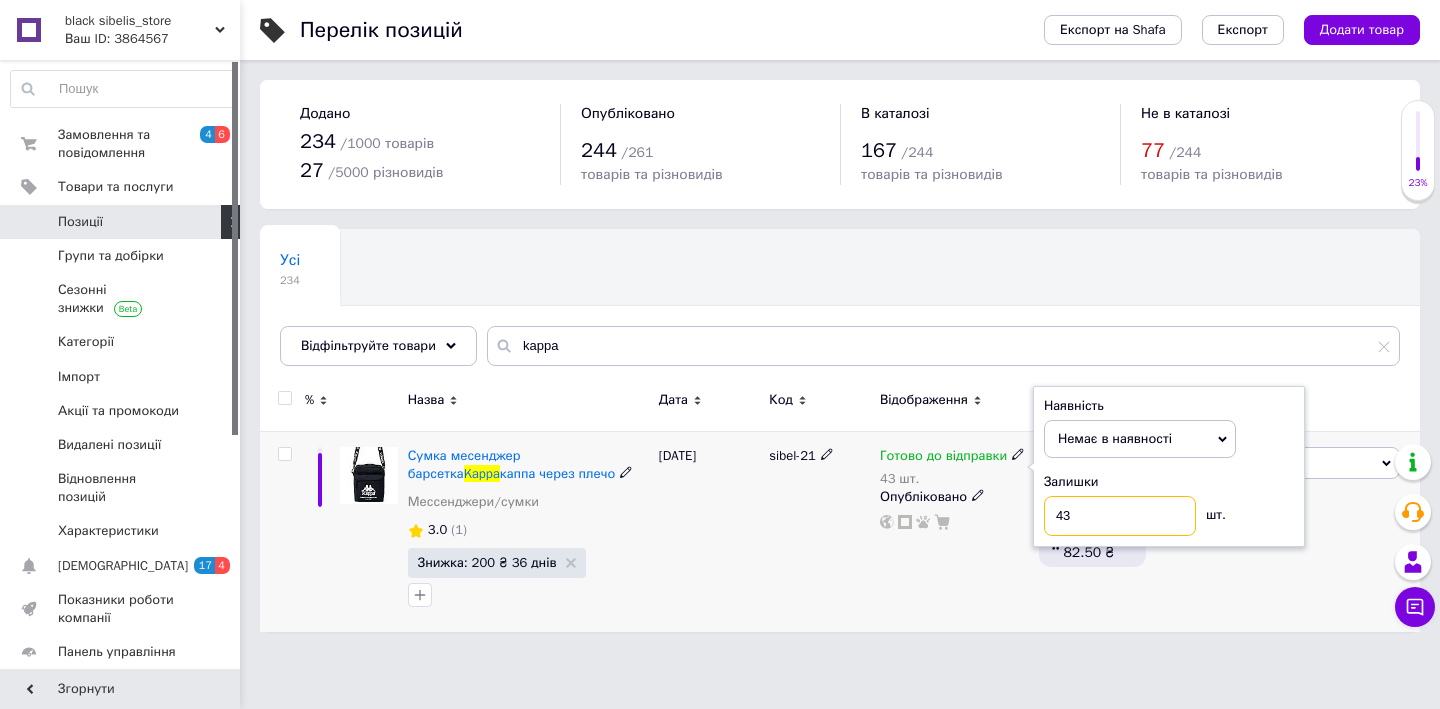 click on "43" at bounding box center [1120, 516] 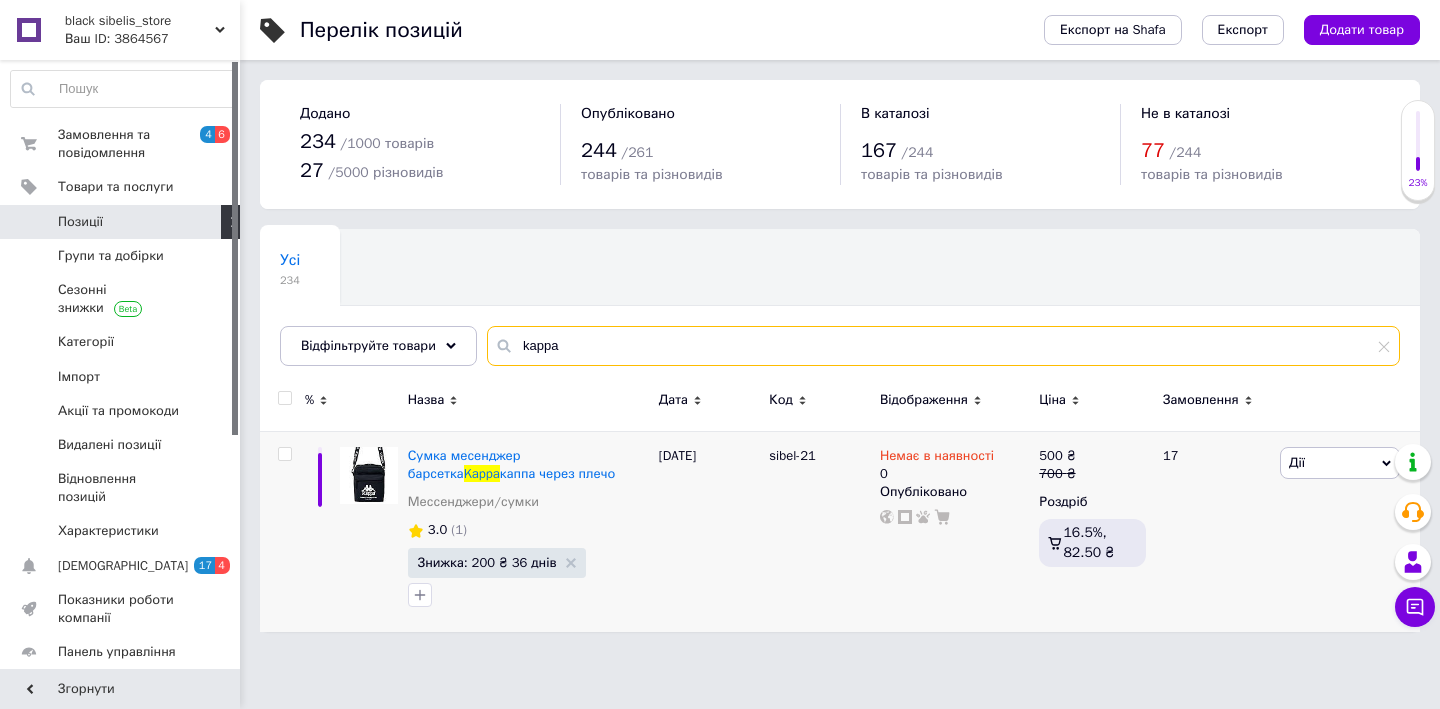 click on "kappa" at bounding box center [943, 346] 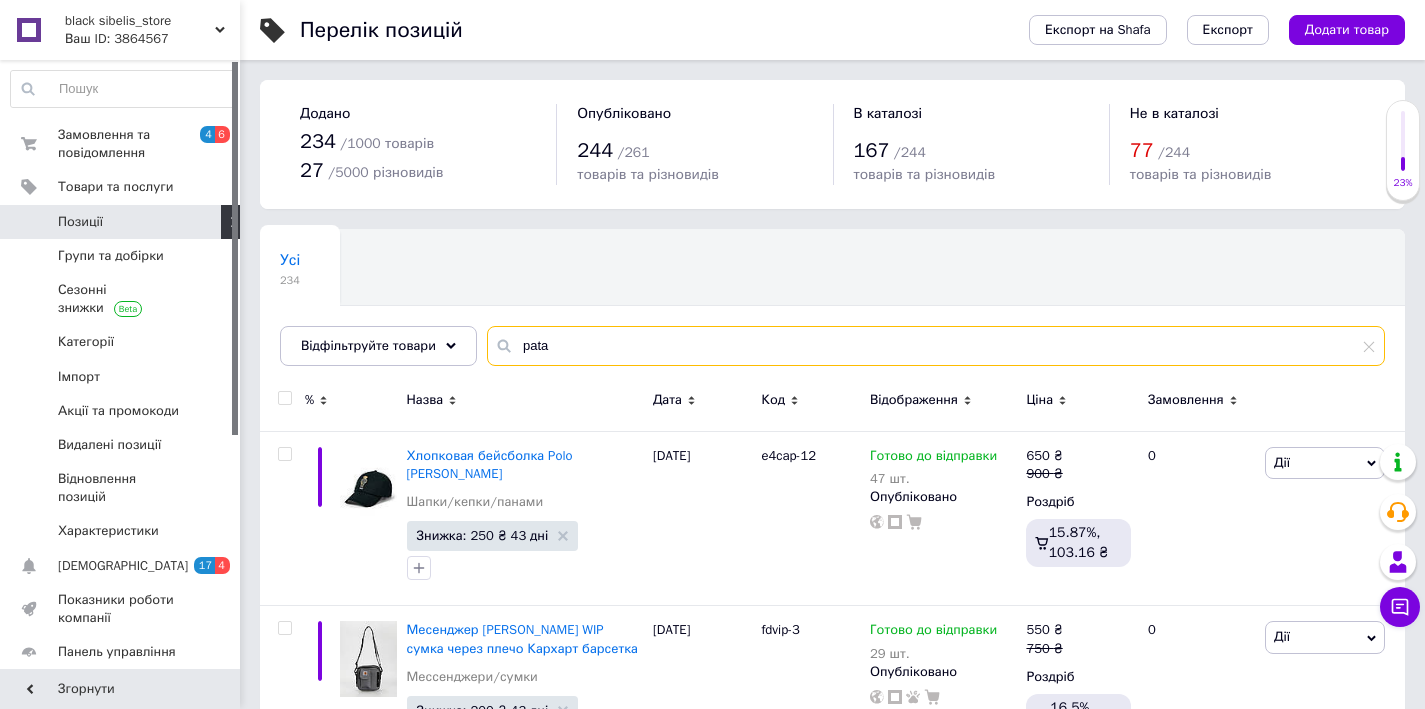 type on "pata" 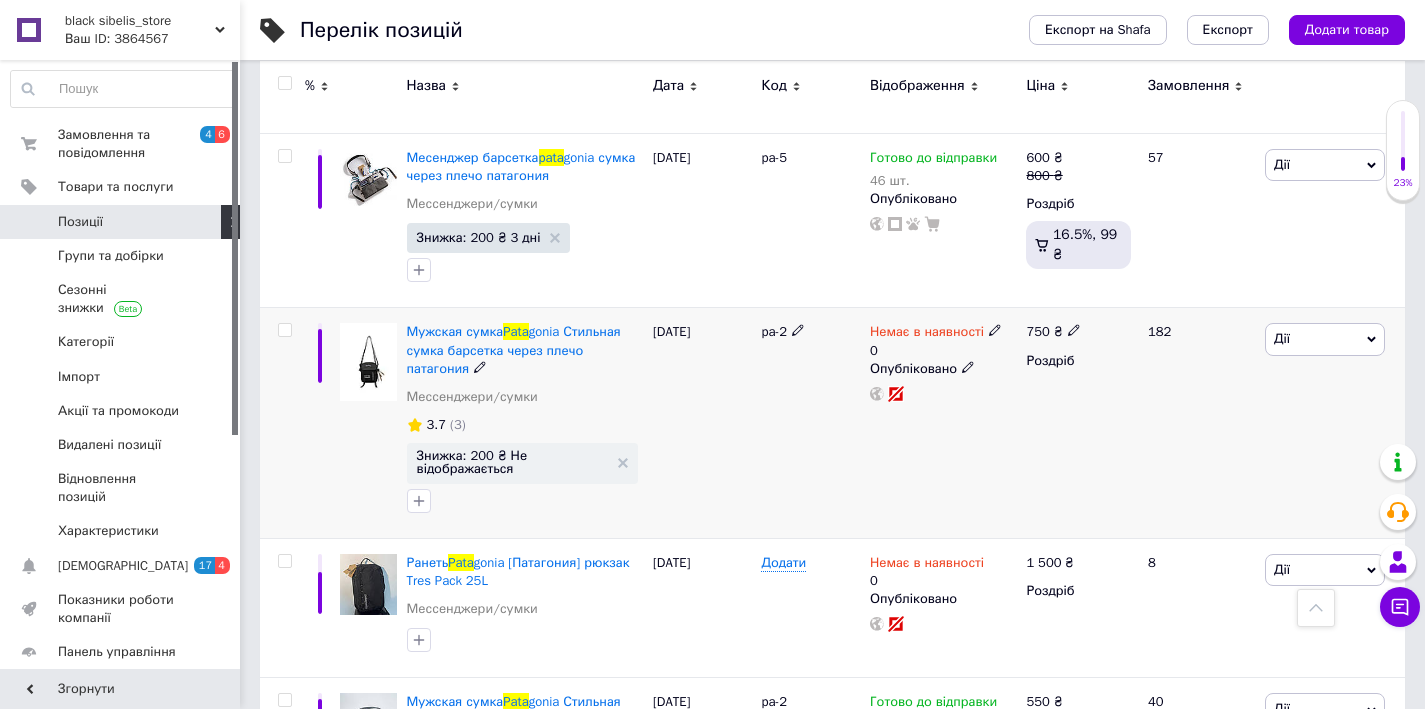 scroll, scrollTop: 3726, scrollLeft: 0, axis: vertical 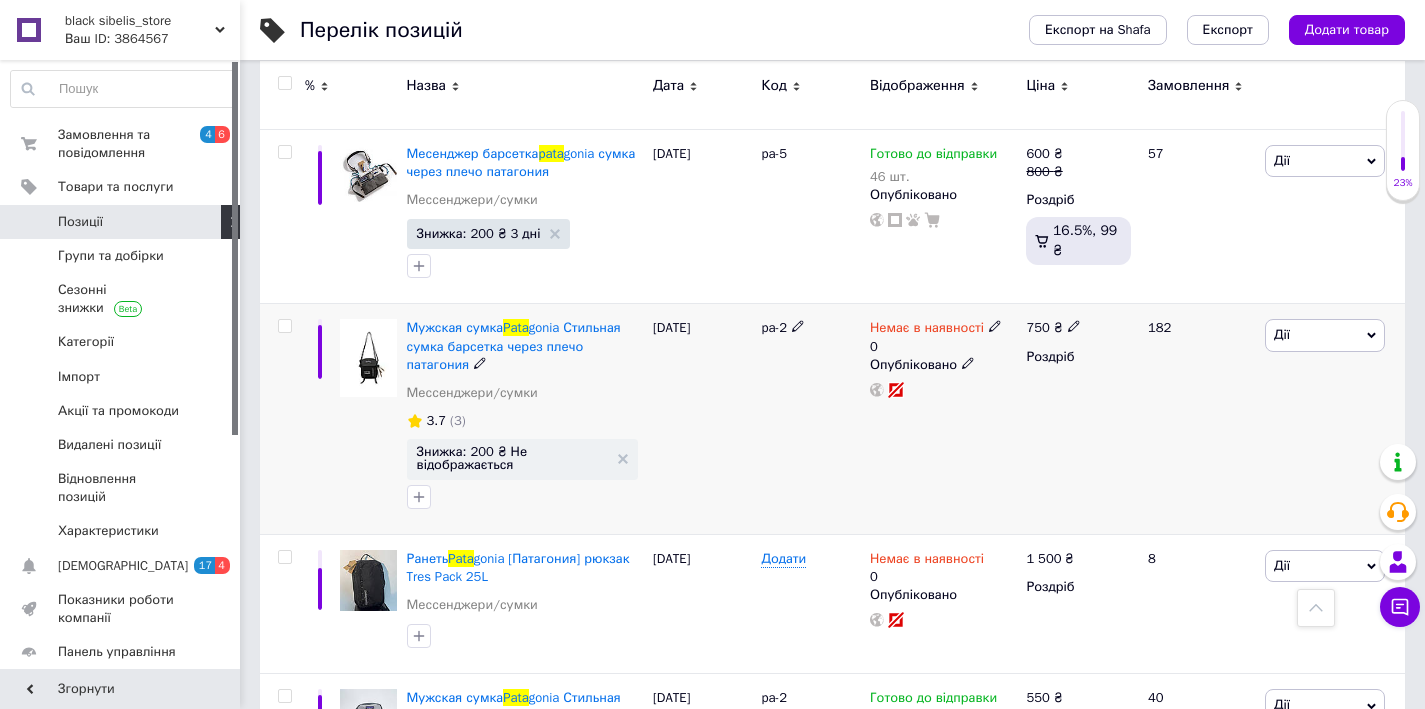 drag, startPoint x: 999, startPoint y: 353, endPoint x: 1002, endPoint y: 367, distance: 14.3178215 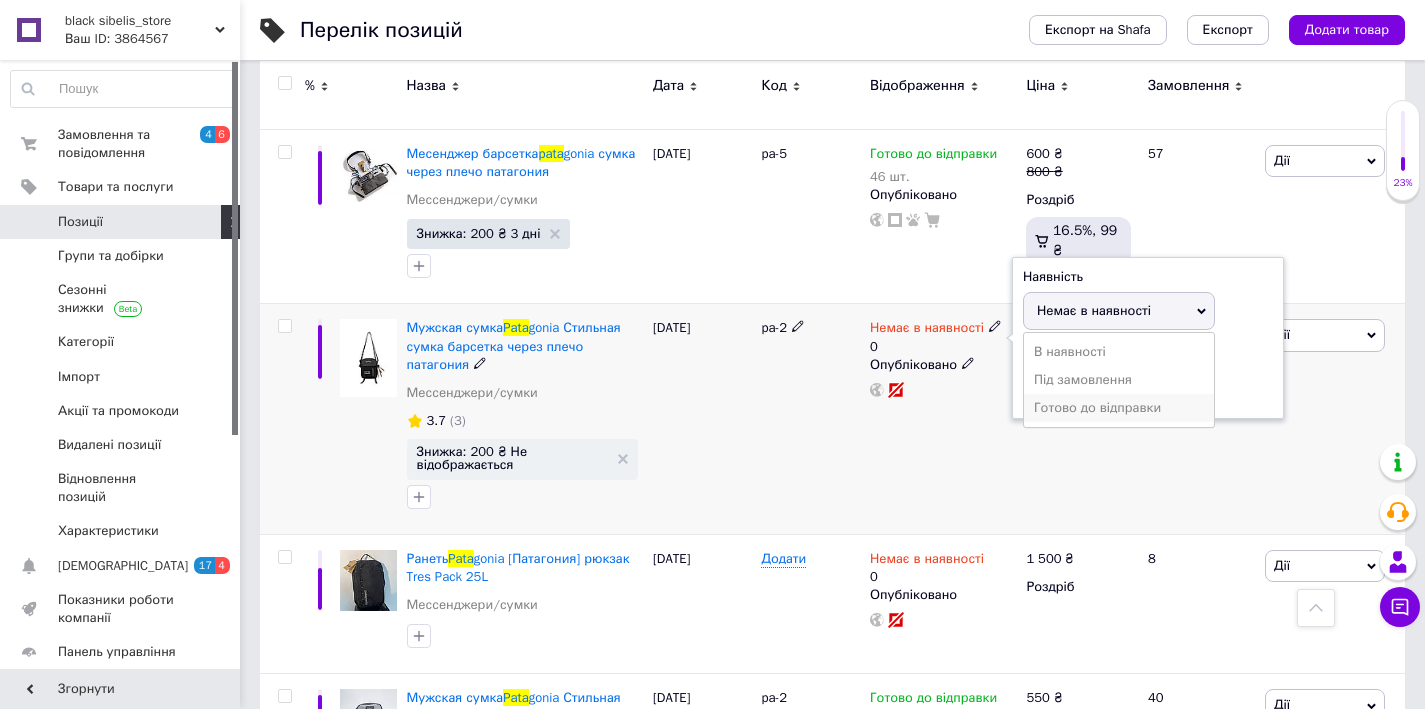 click on "Готово до відправки" at bounding box center [1119, 408] 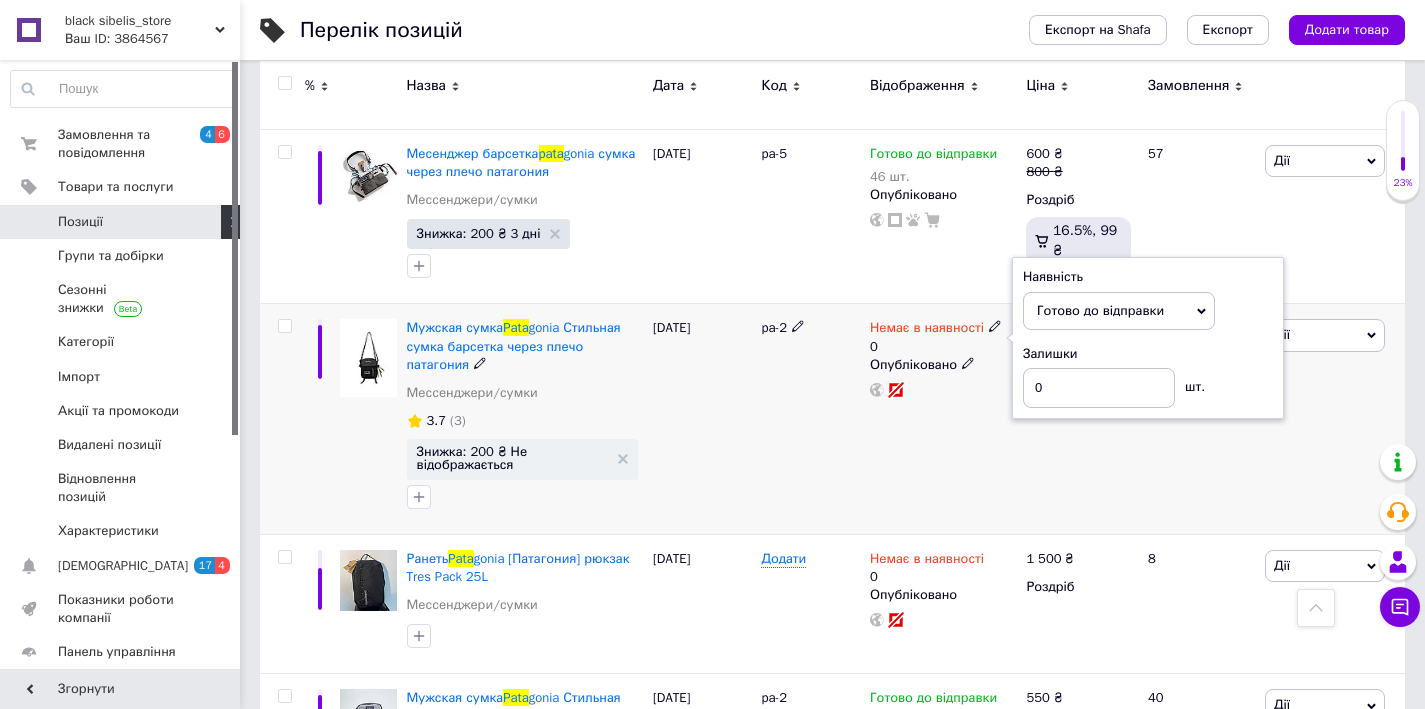 click on "Наявність [PERSON_NAME] до відправки В наявності Немає в наявності Під замовлення Залишки 0 шт." at bounding box center (1148, 338) 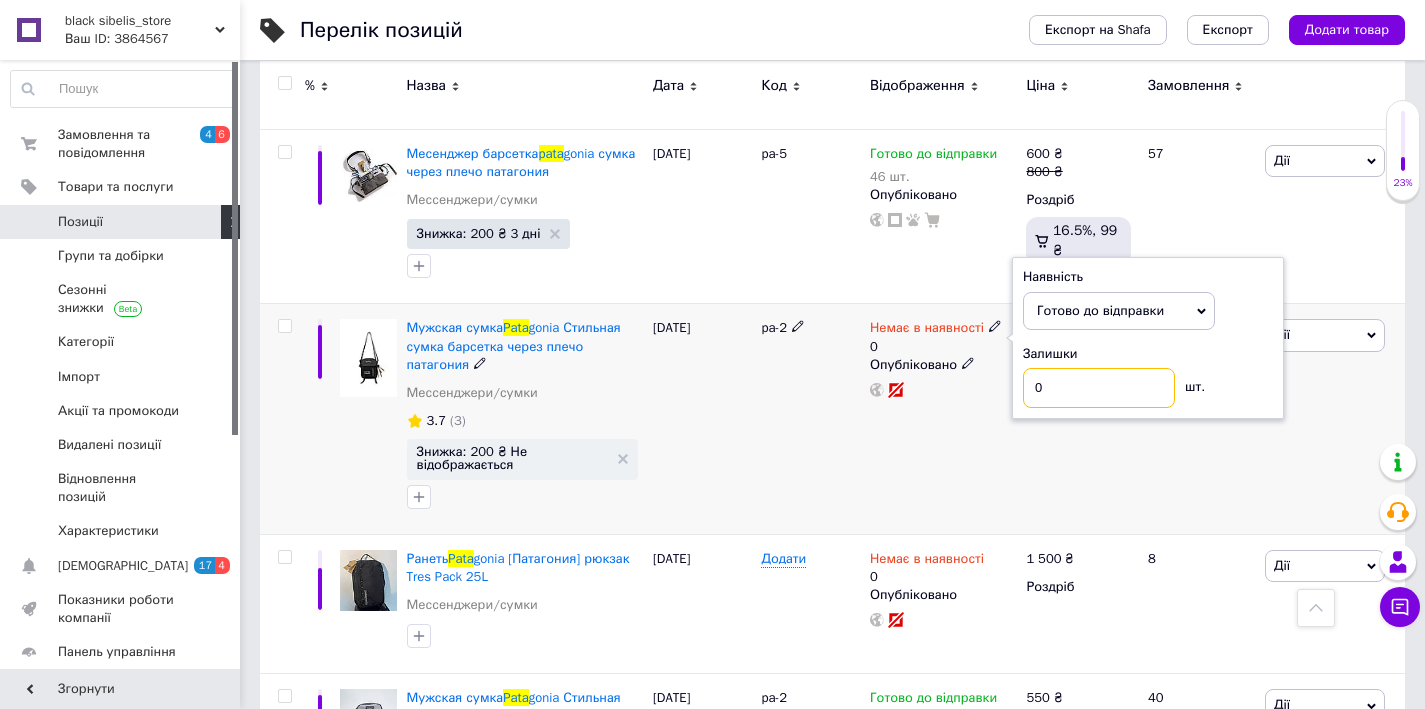 click on "0" at bounding box center [1099, 388] 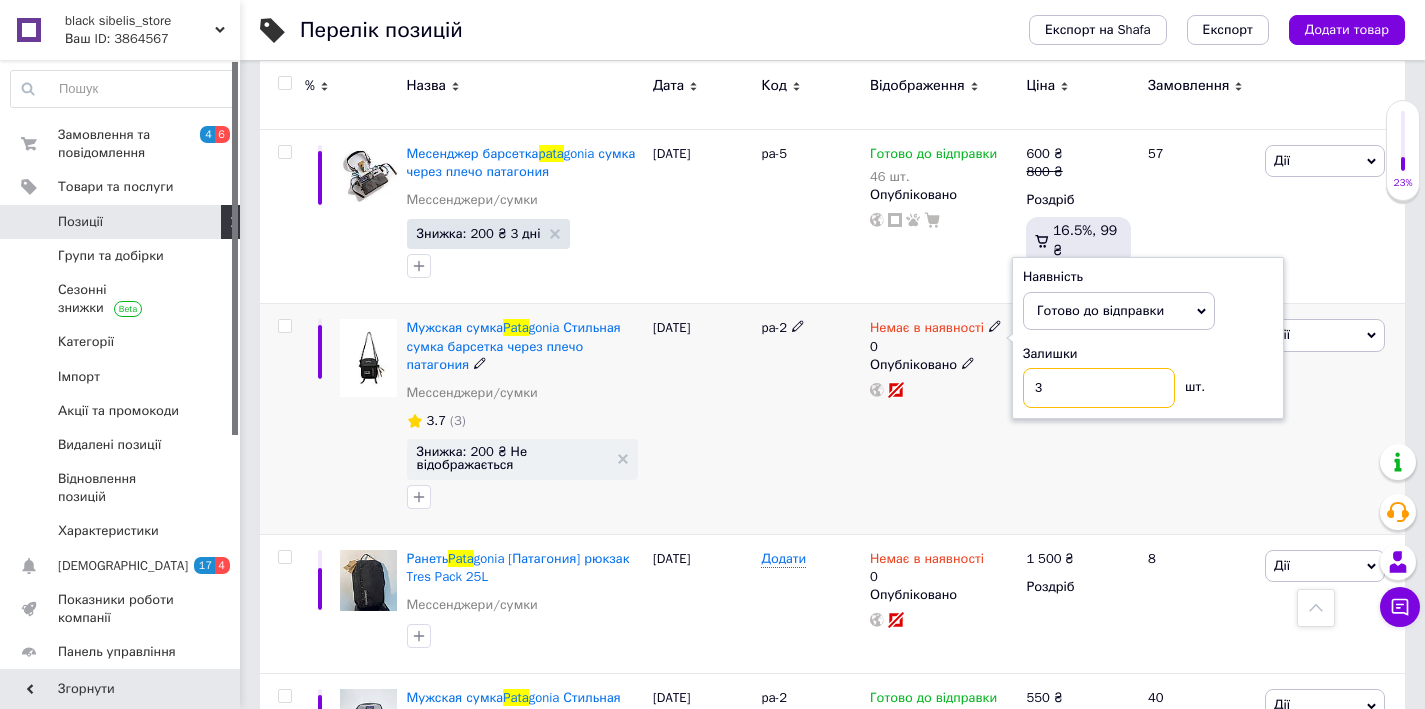 type on "30" 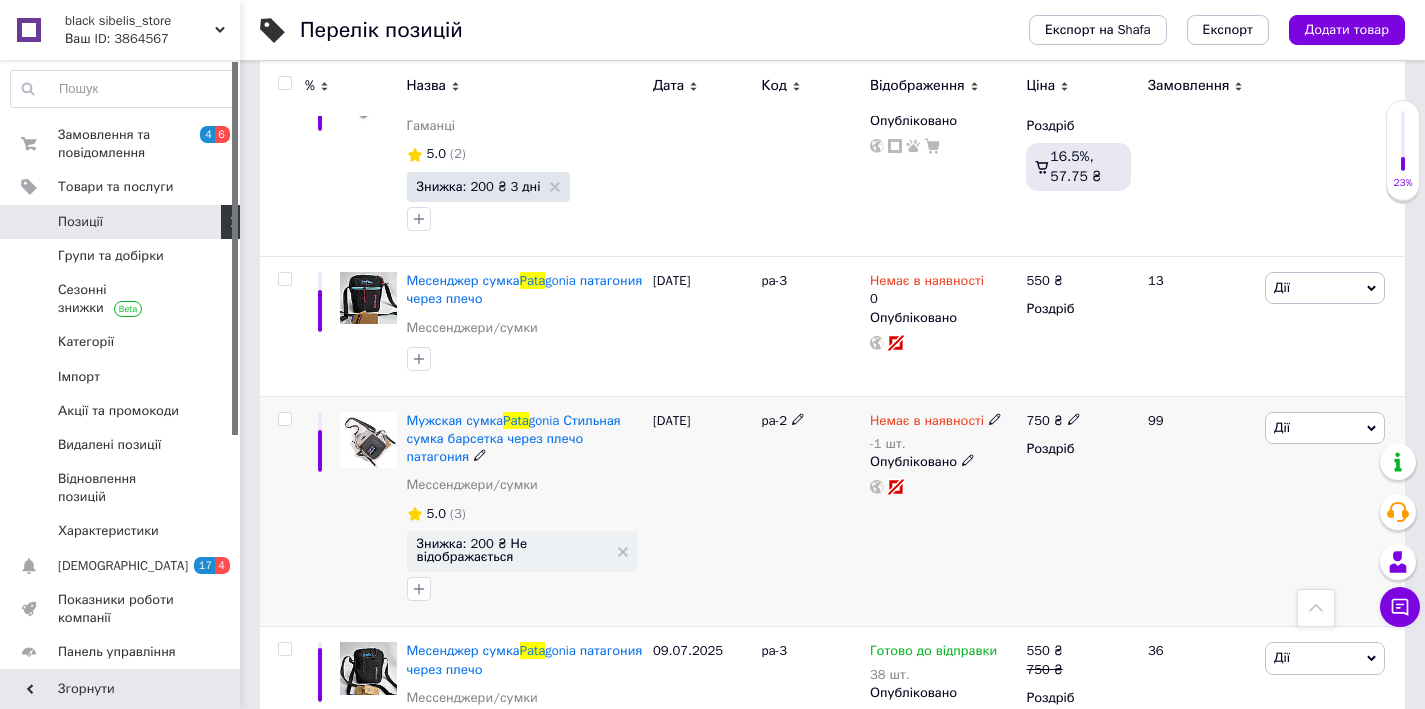 scroll, scrollTop: 4911, scrollLeft: 0, axis: vertical 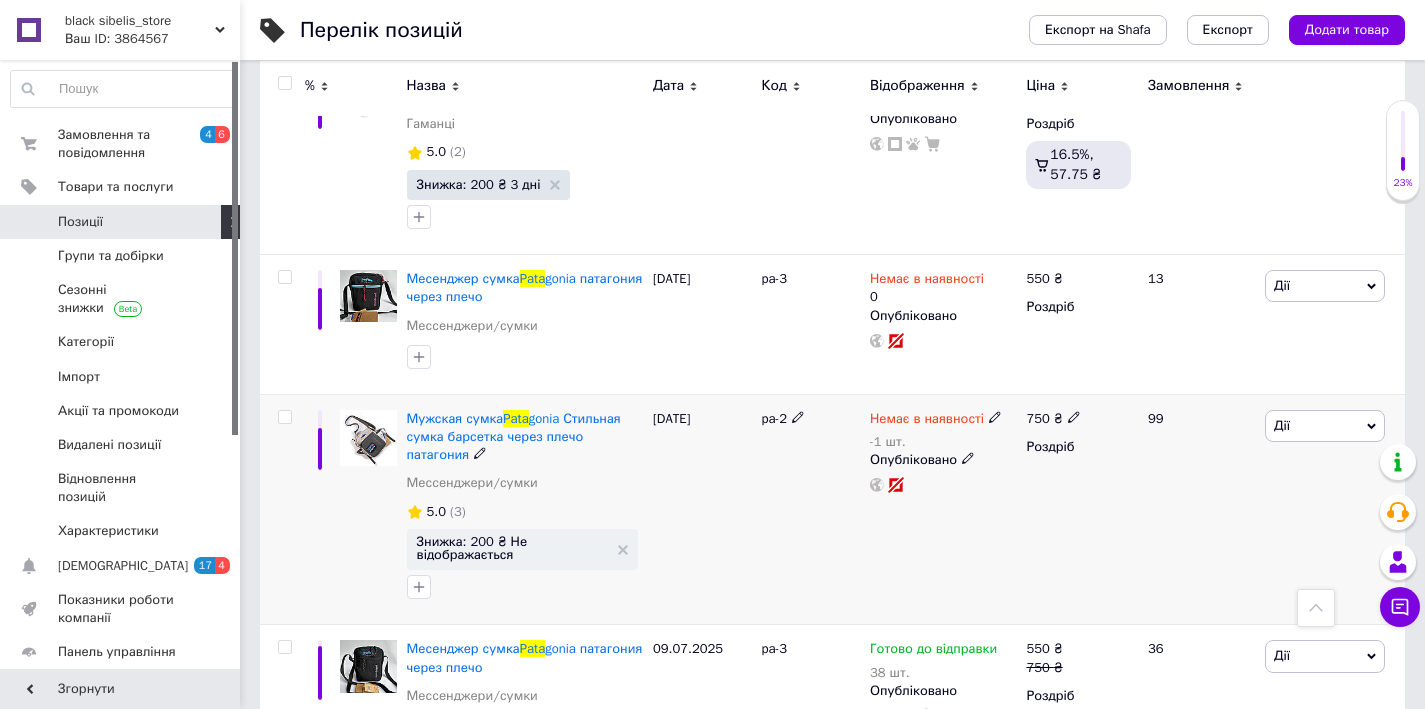 click 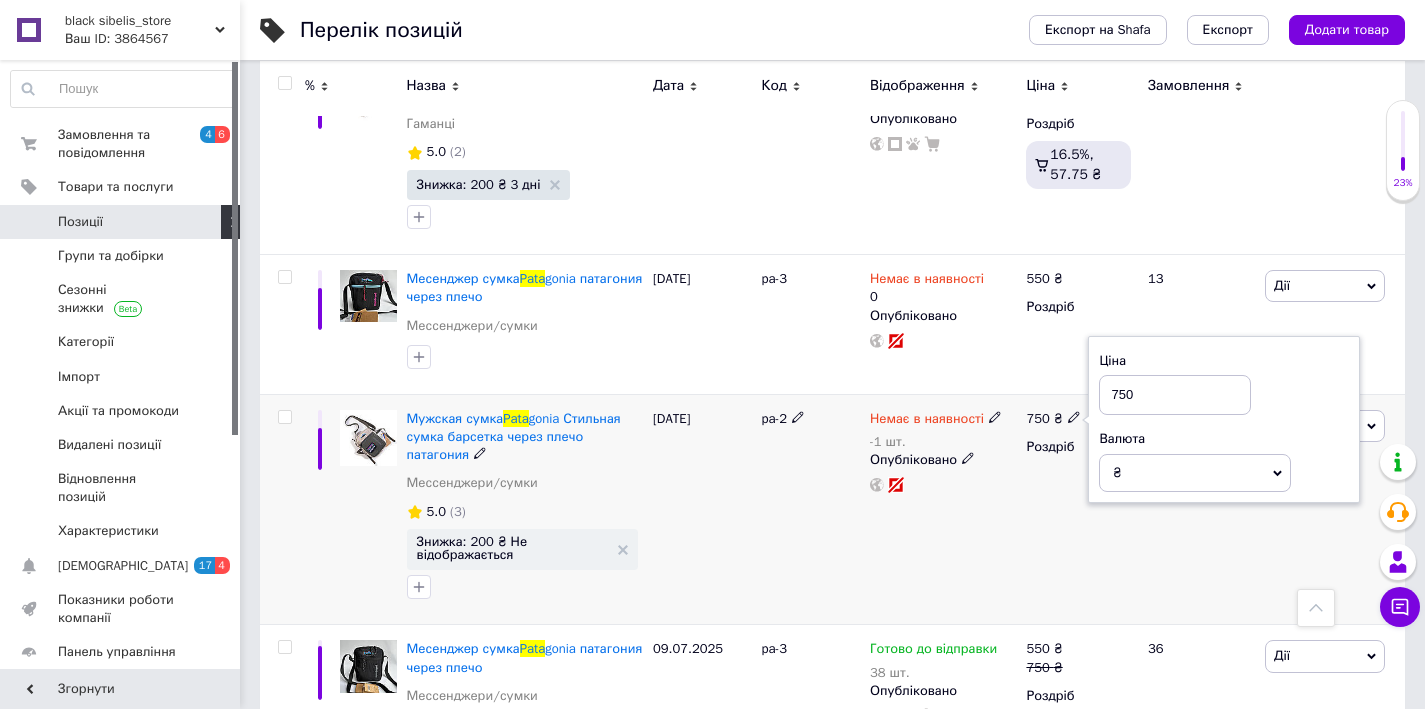 click 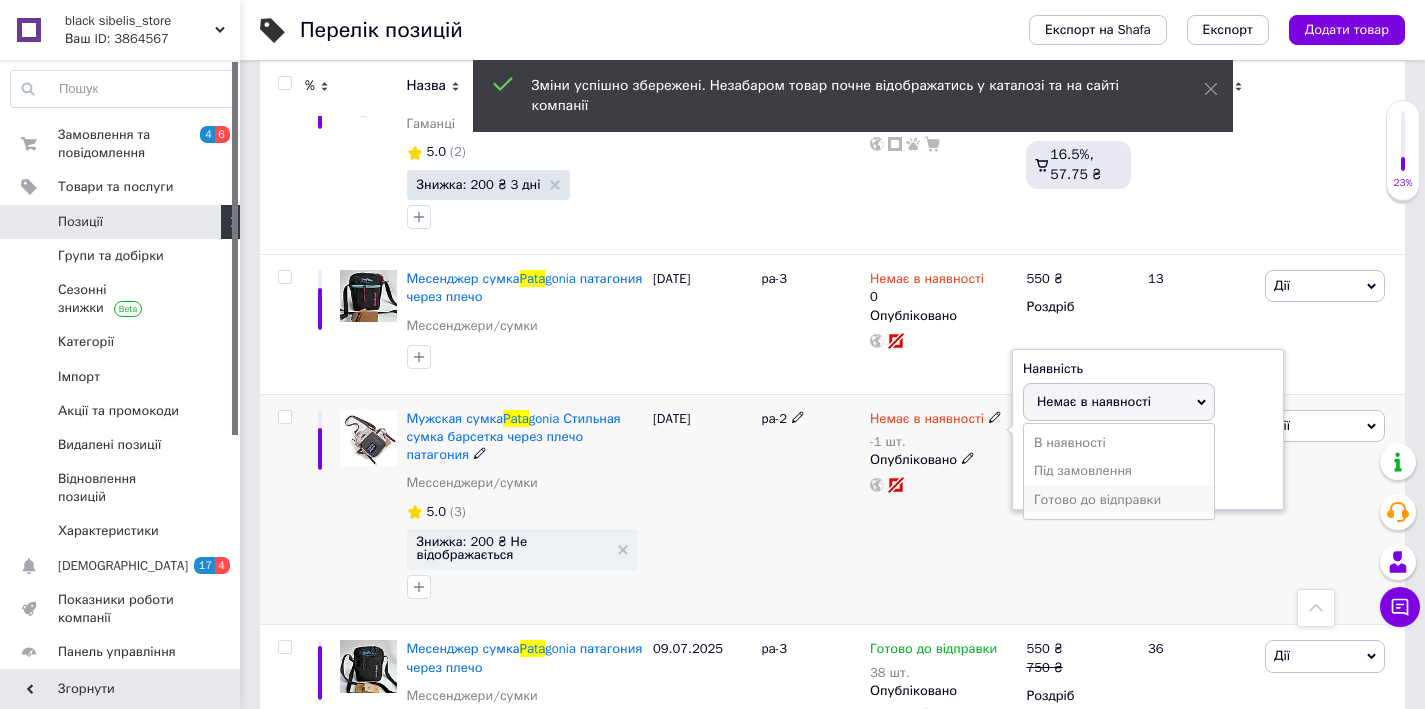 click on "Готово до відправки" at bounding box center (1119, 500) 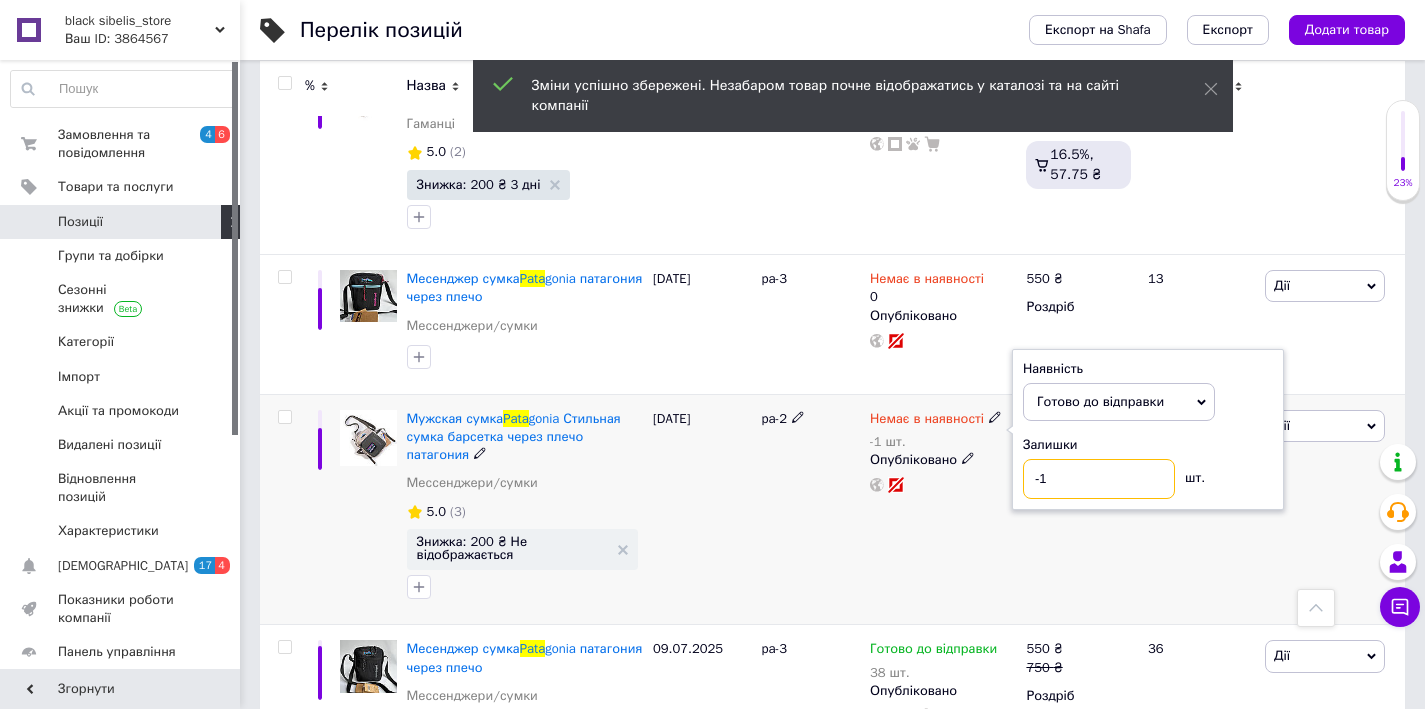 click on "-1" at bounding box center [1099, 479] 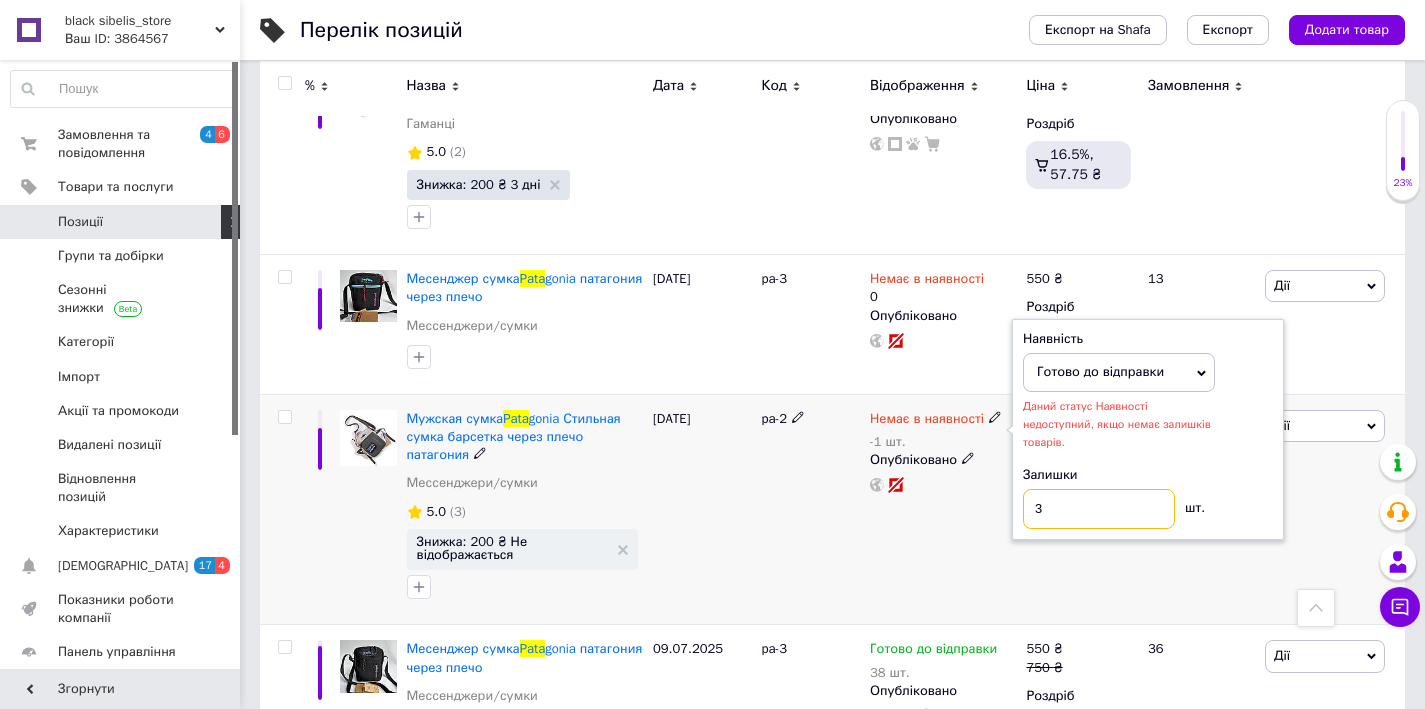 type on "30" 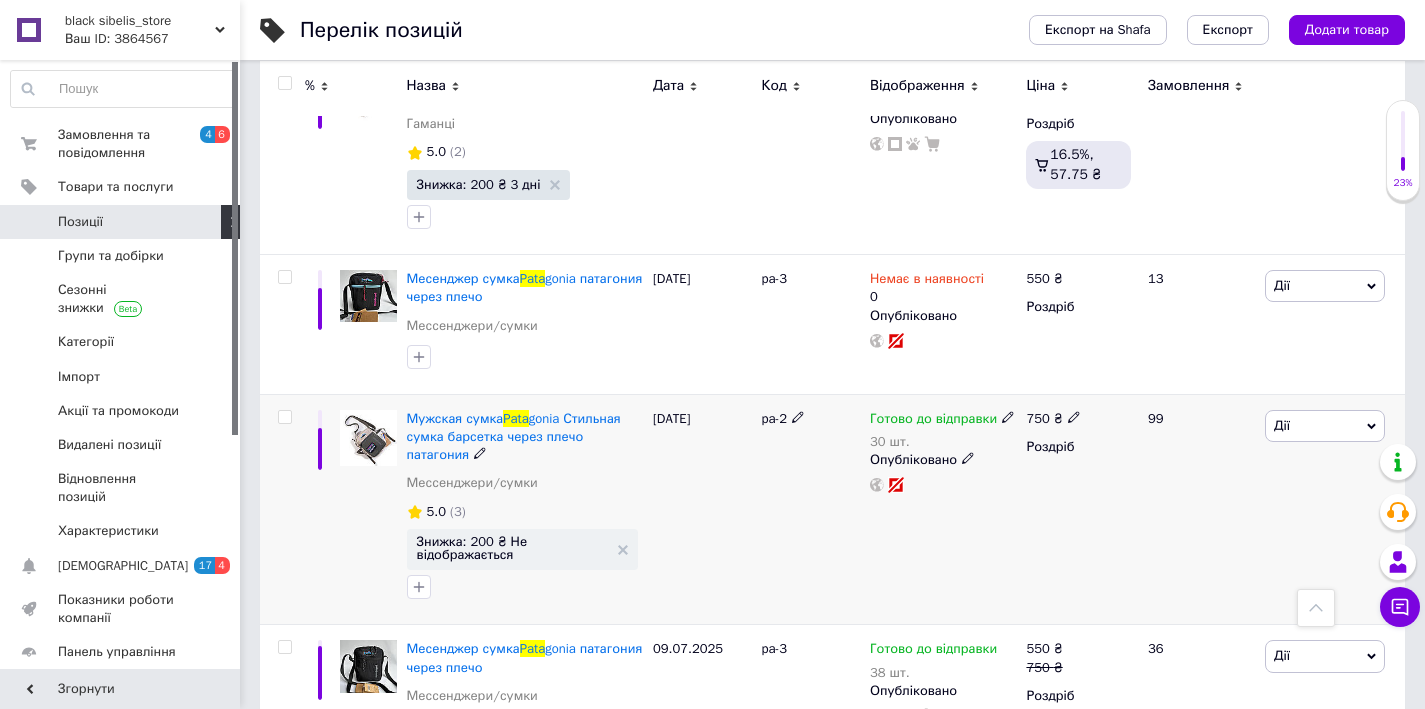 click at bounding box center [284, 417] 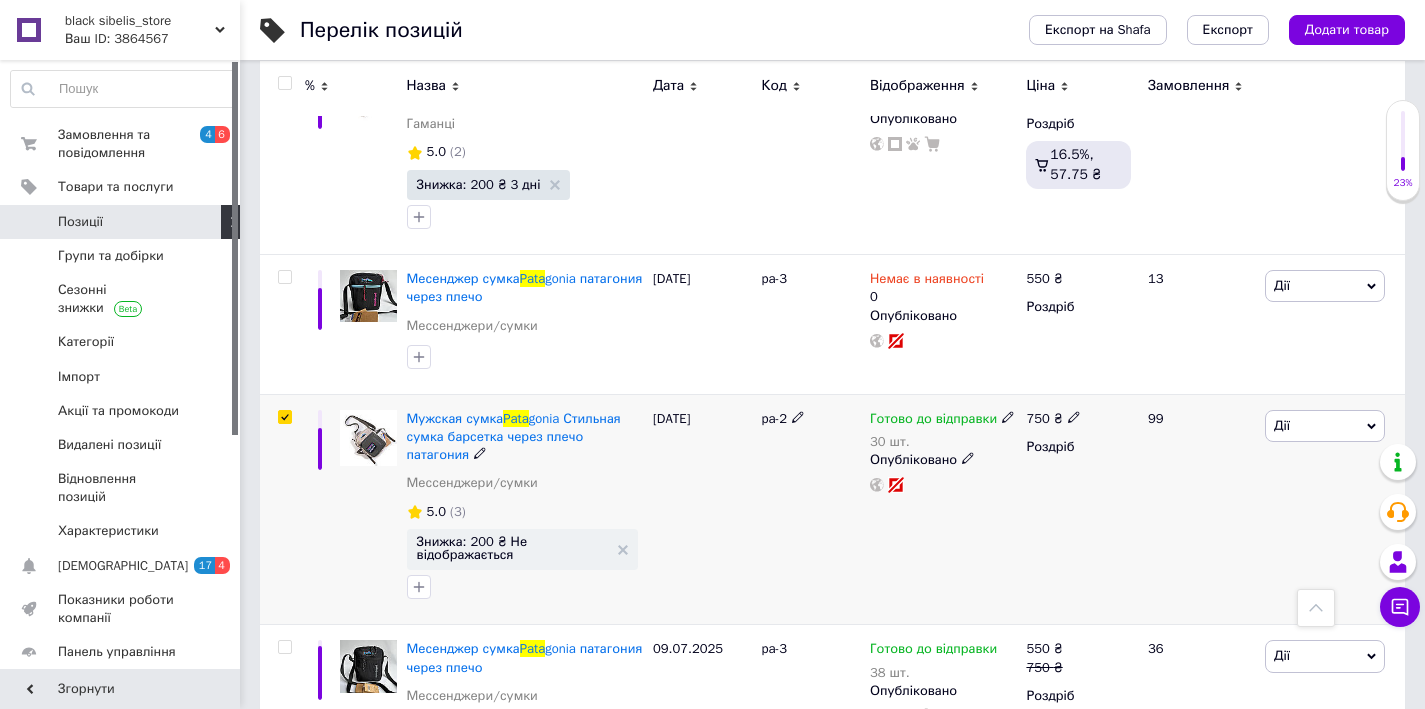 checkbox on "true" 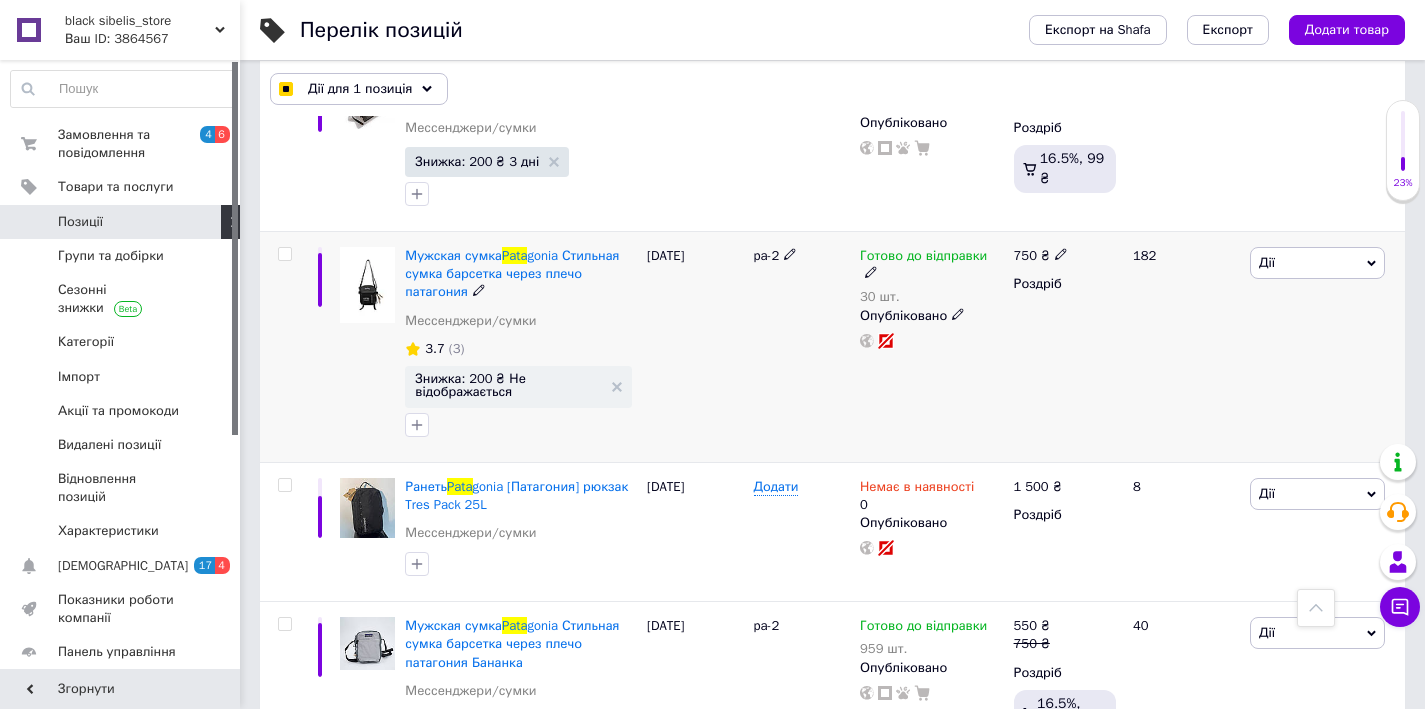 scroll, scrollTop: 3815, scrollLeft: 0, axis: vertical 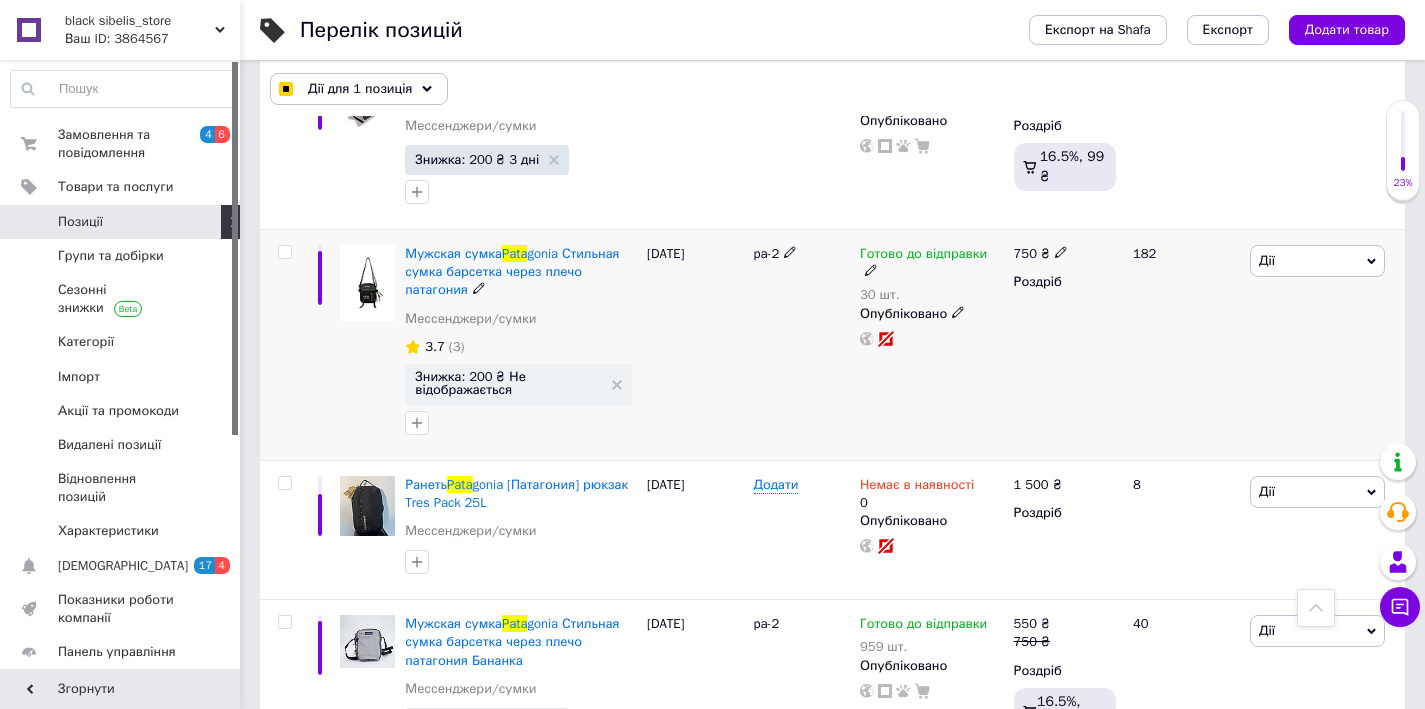 click at bounding box center (284, 252) 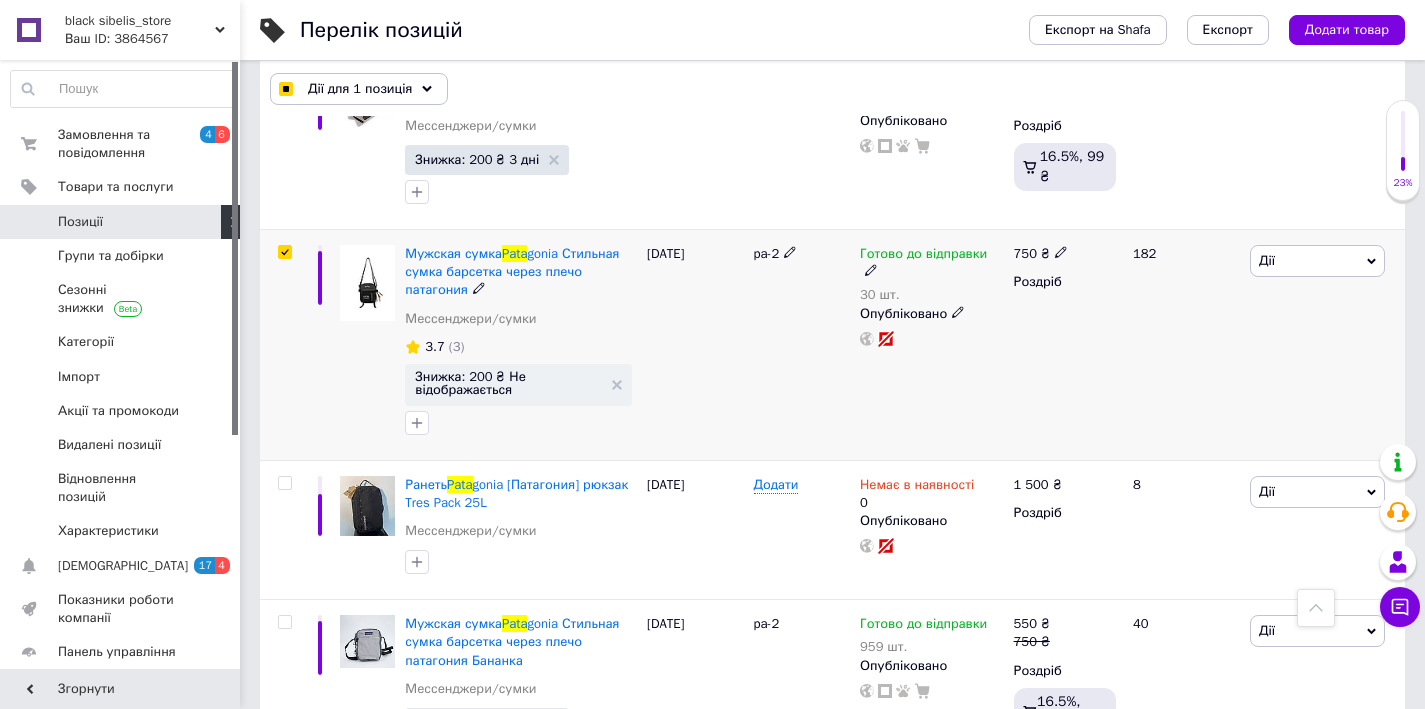 checkbox on "true" 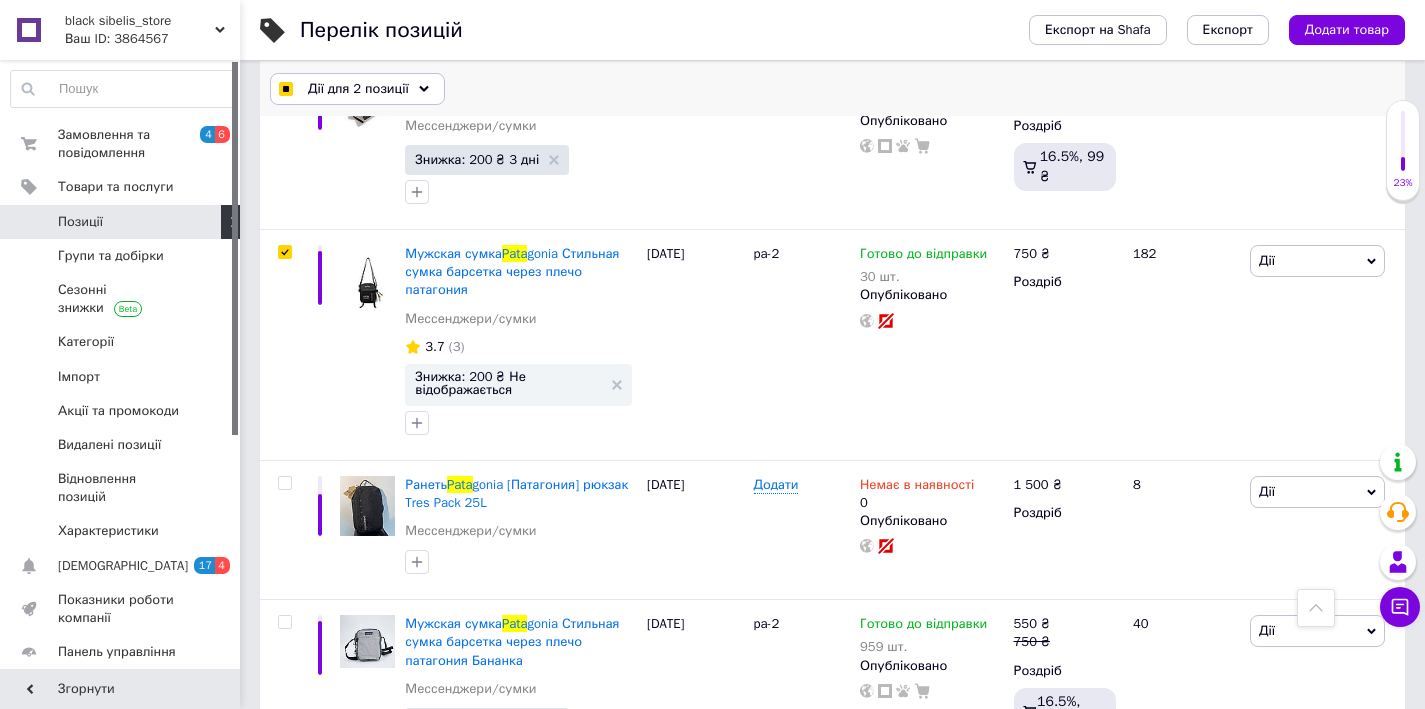 click on "Дії для 2 позиції" at bounding box center (357, 89) 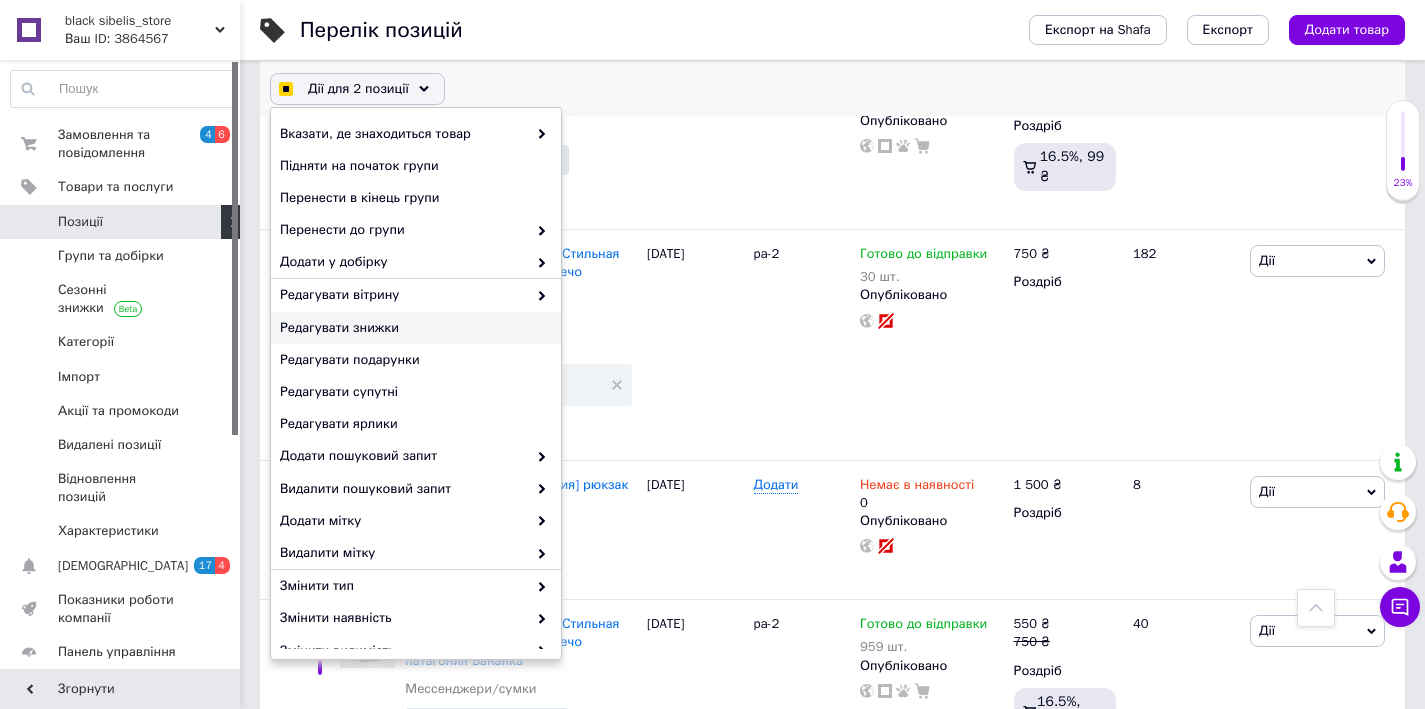 checkbox on "true" 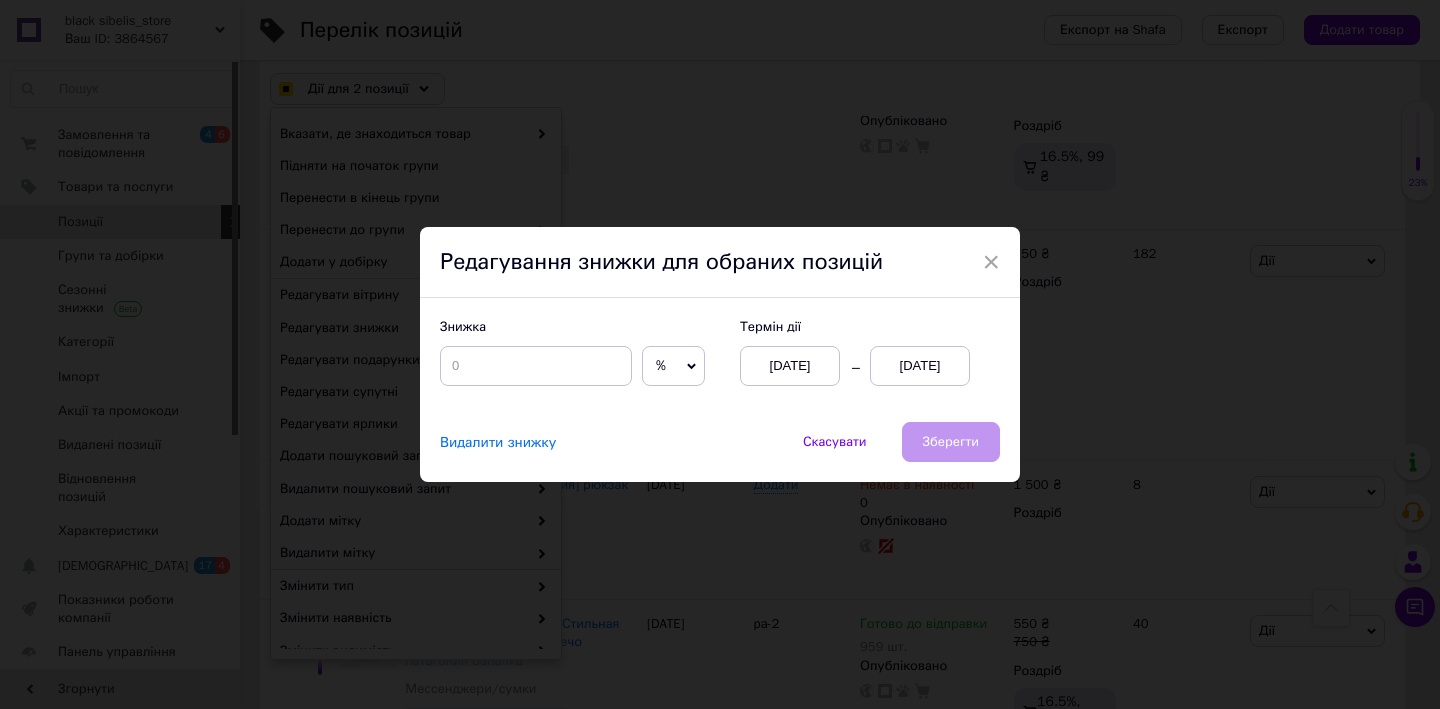click 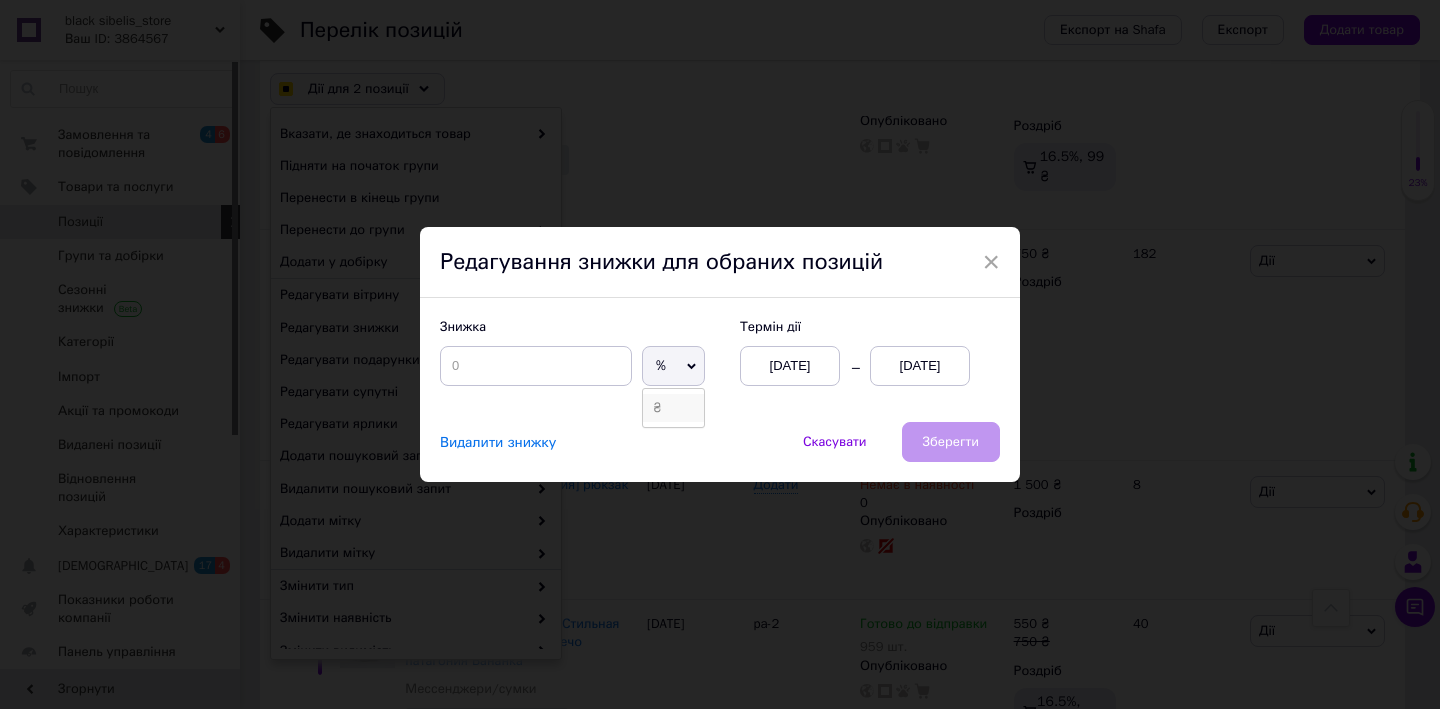 click on "₴" at bounding box center (673, 408) 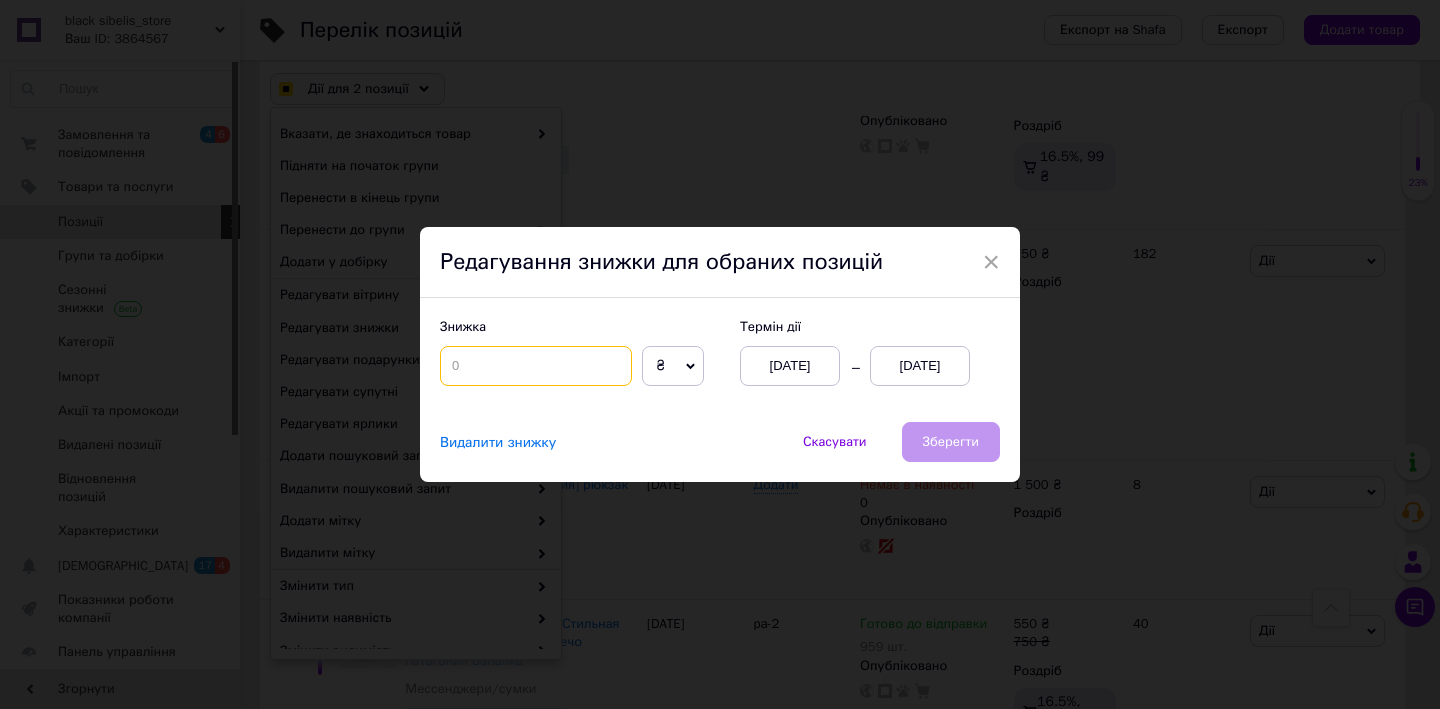 click at bounding box center (536, 366) 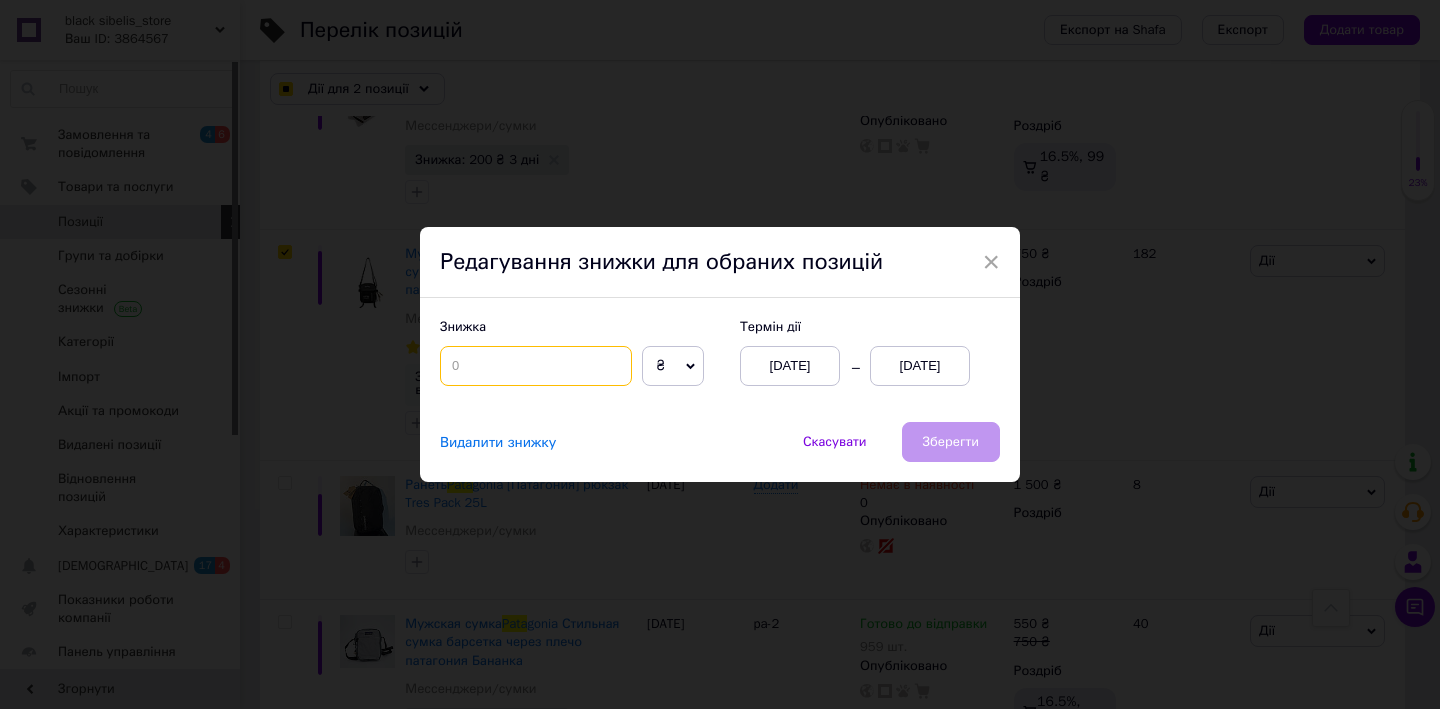 checkbox on "true" 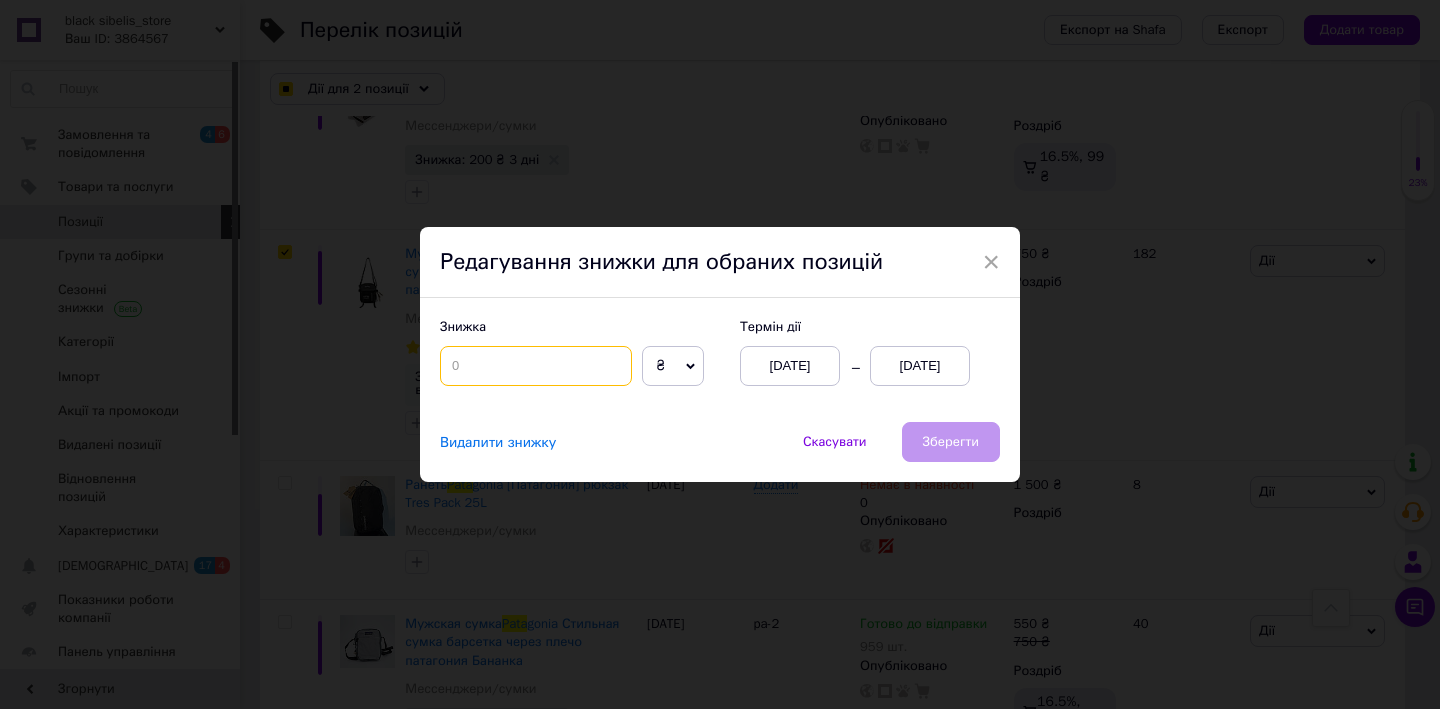checkbox on "true" 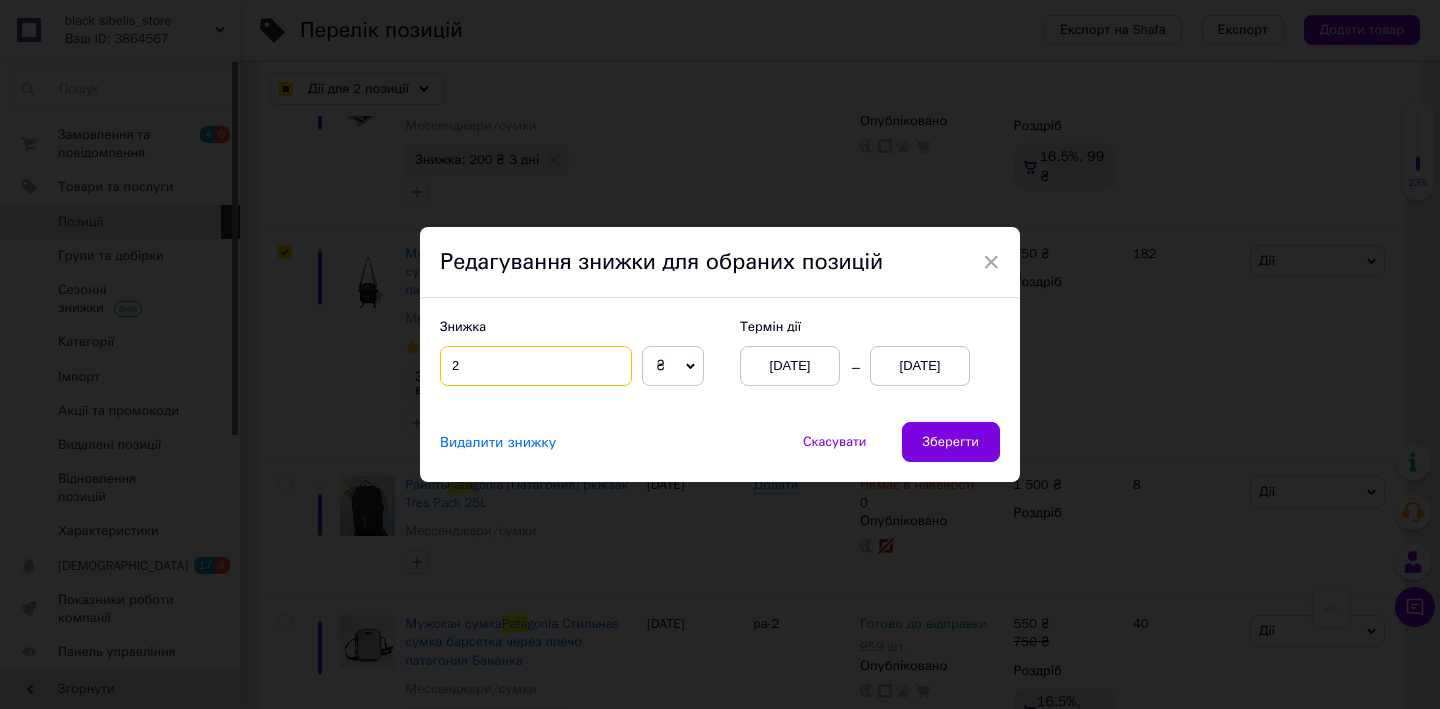 checkbox on "true" 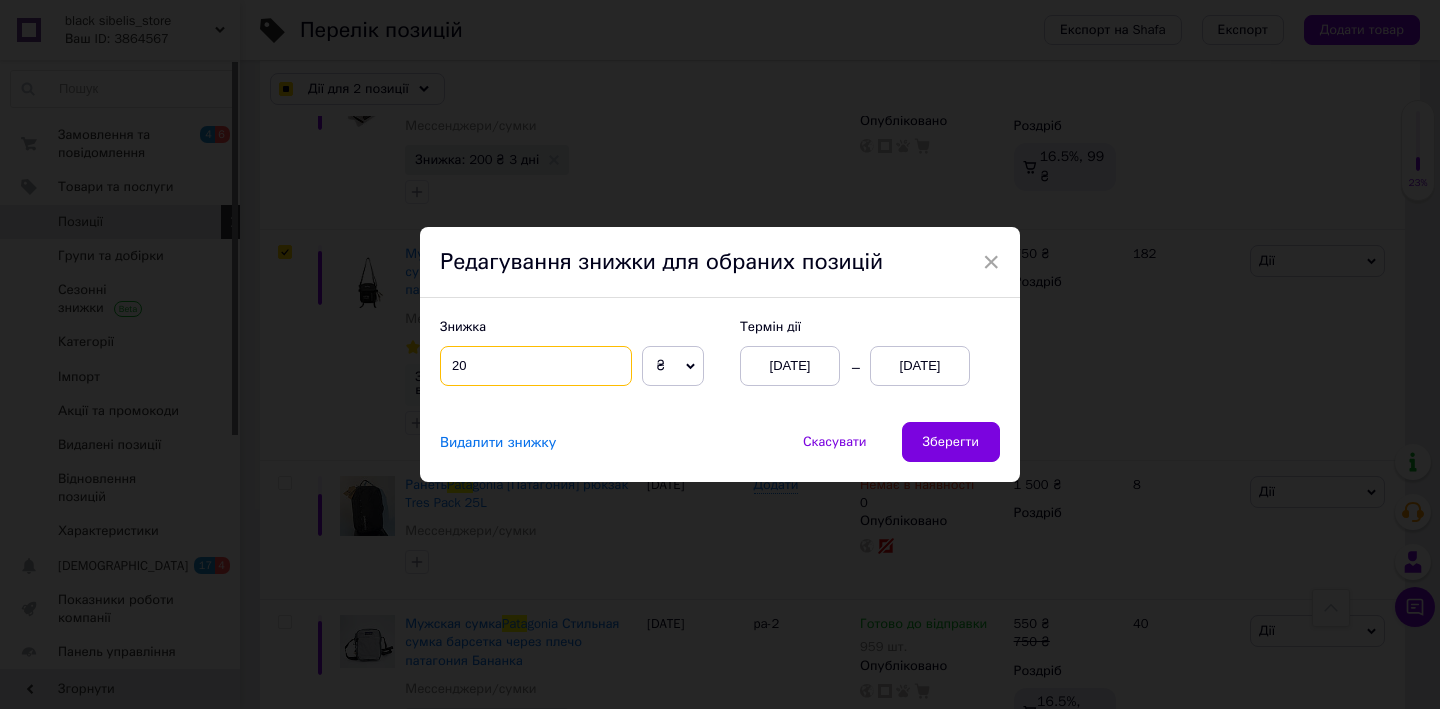 checkbox on "true" 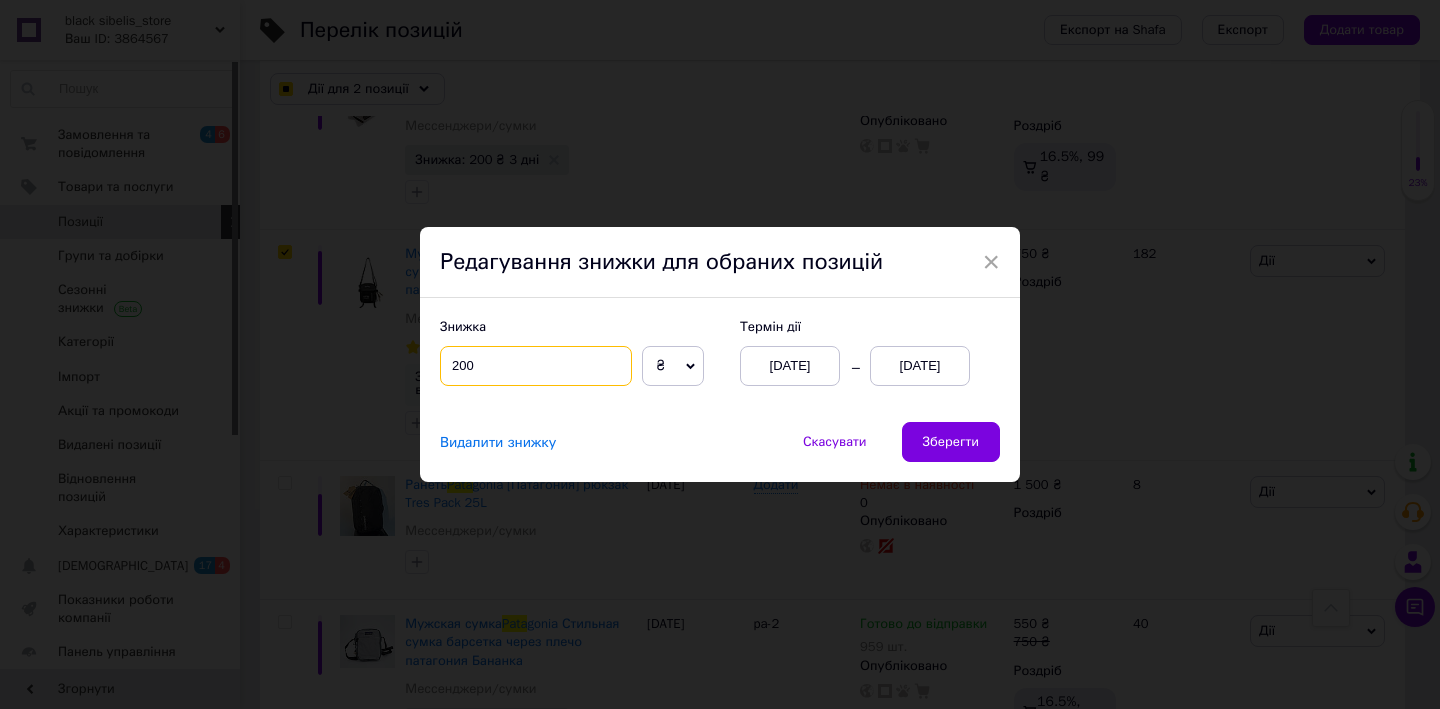 type on "200" 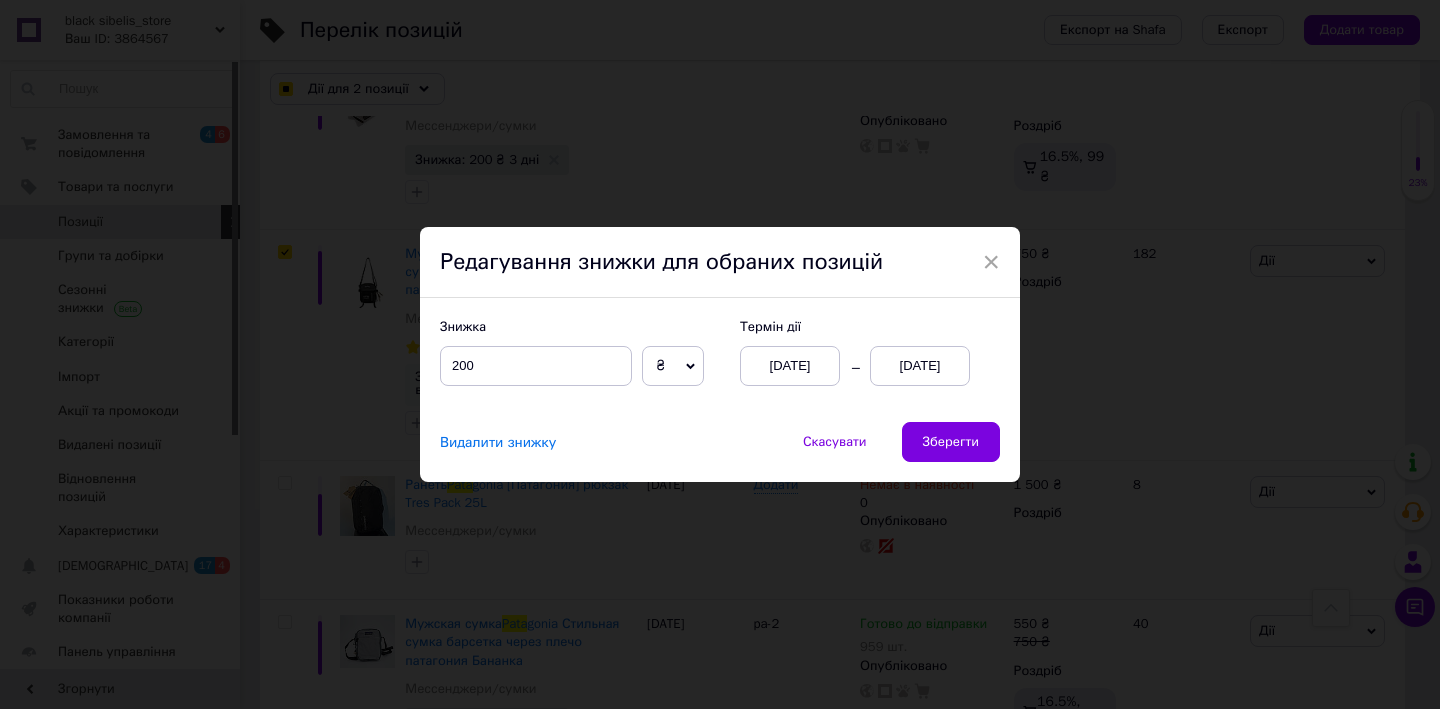 click on "[DATE]" at bounding box center (920, 366) 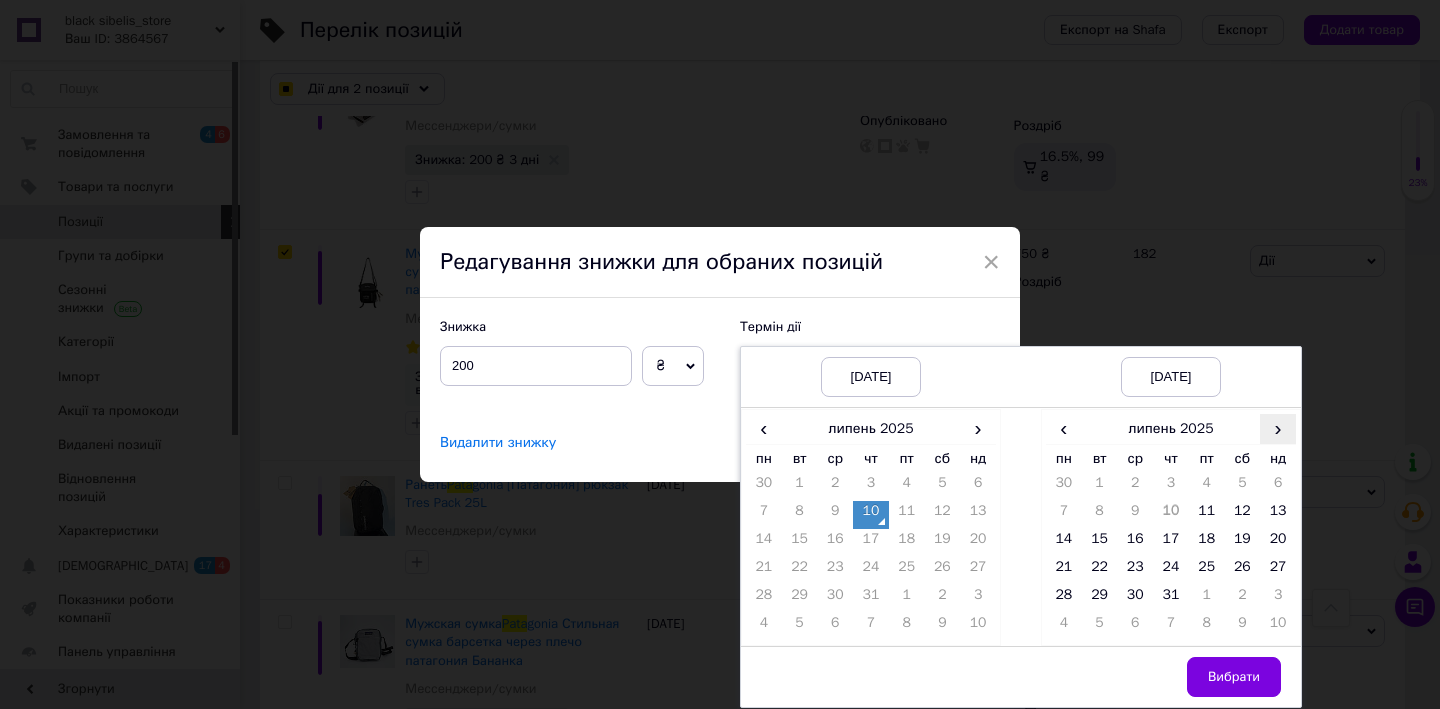 click on "›" at bounding box center (1278, 428) 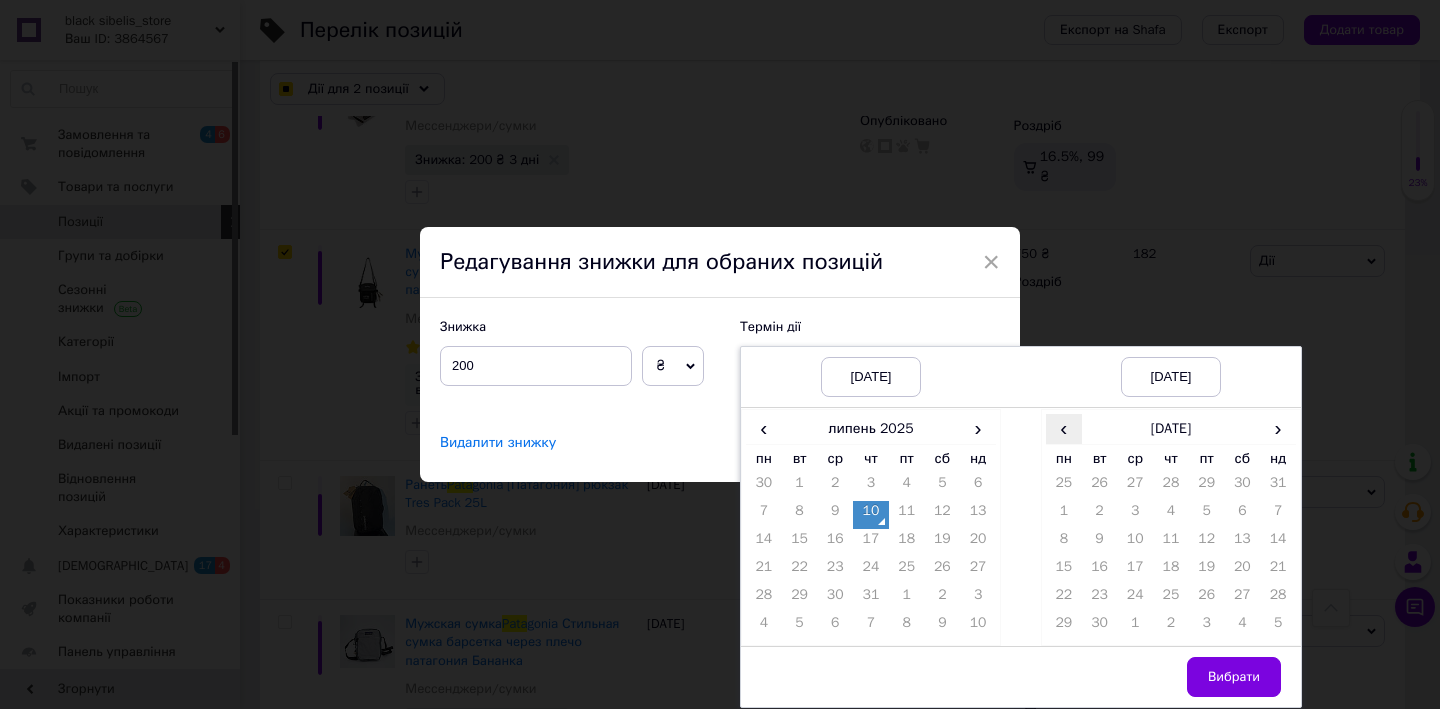 click on "‹" at bounding box center (1064, 428) 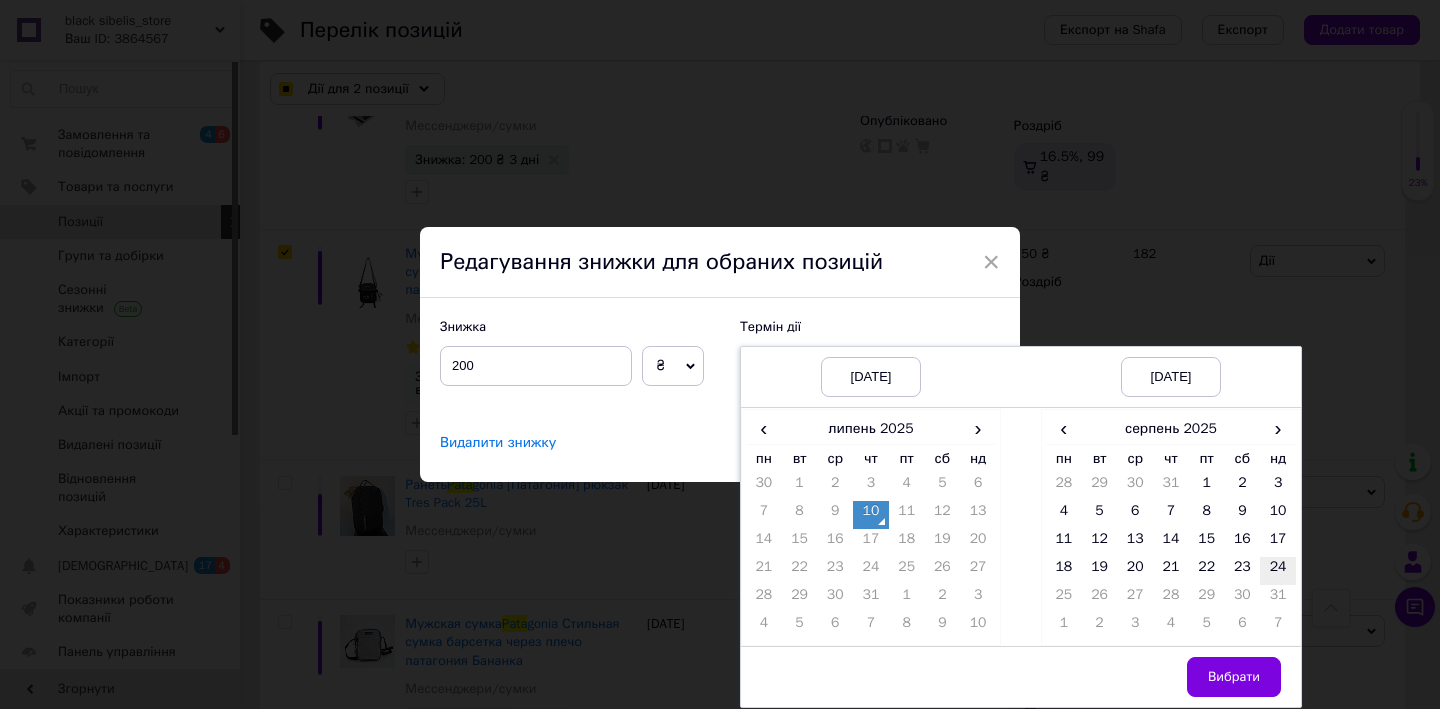 click on "24" at bounding box center (1278, 571) 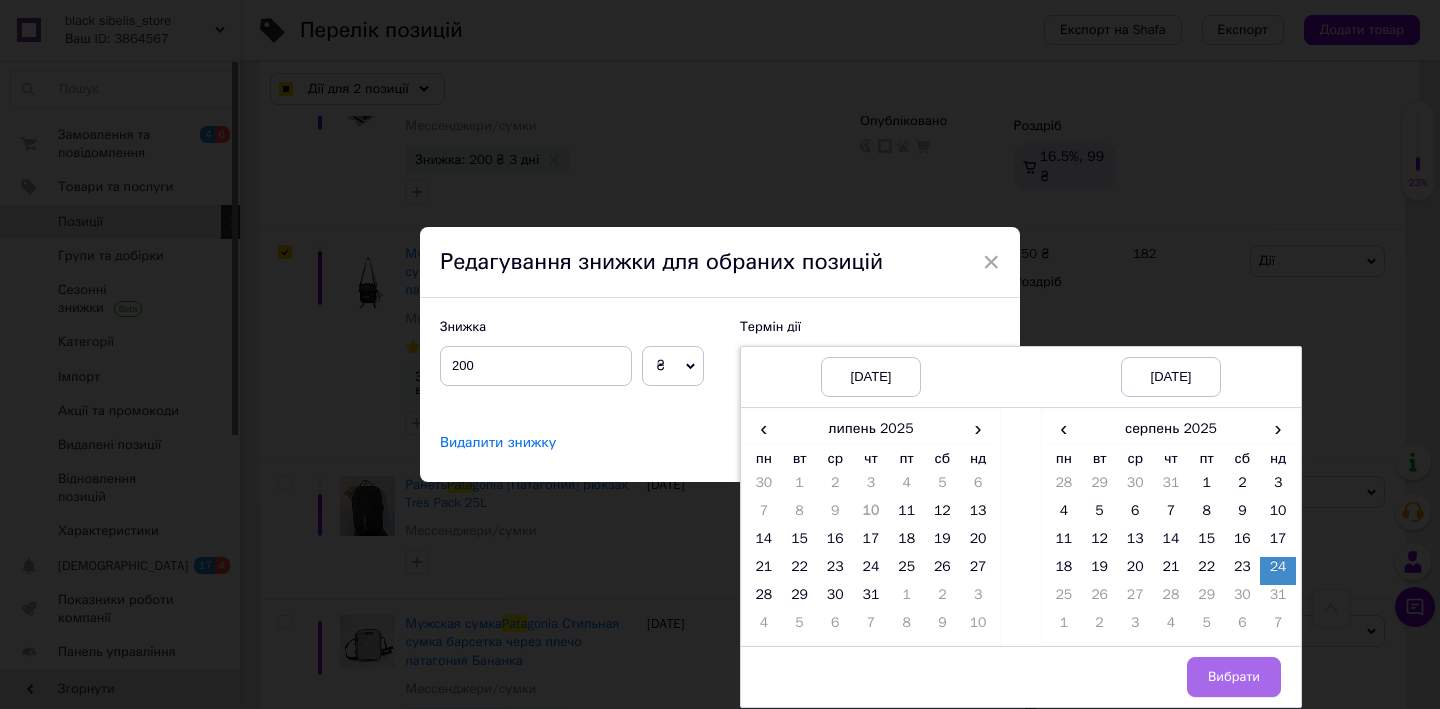 click on "Вибрати" at bounding box center (1234, 677) 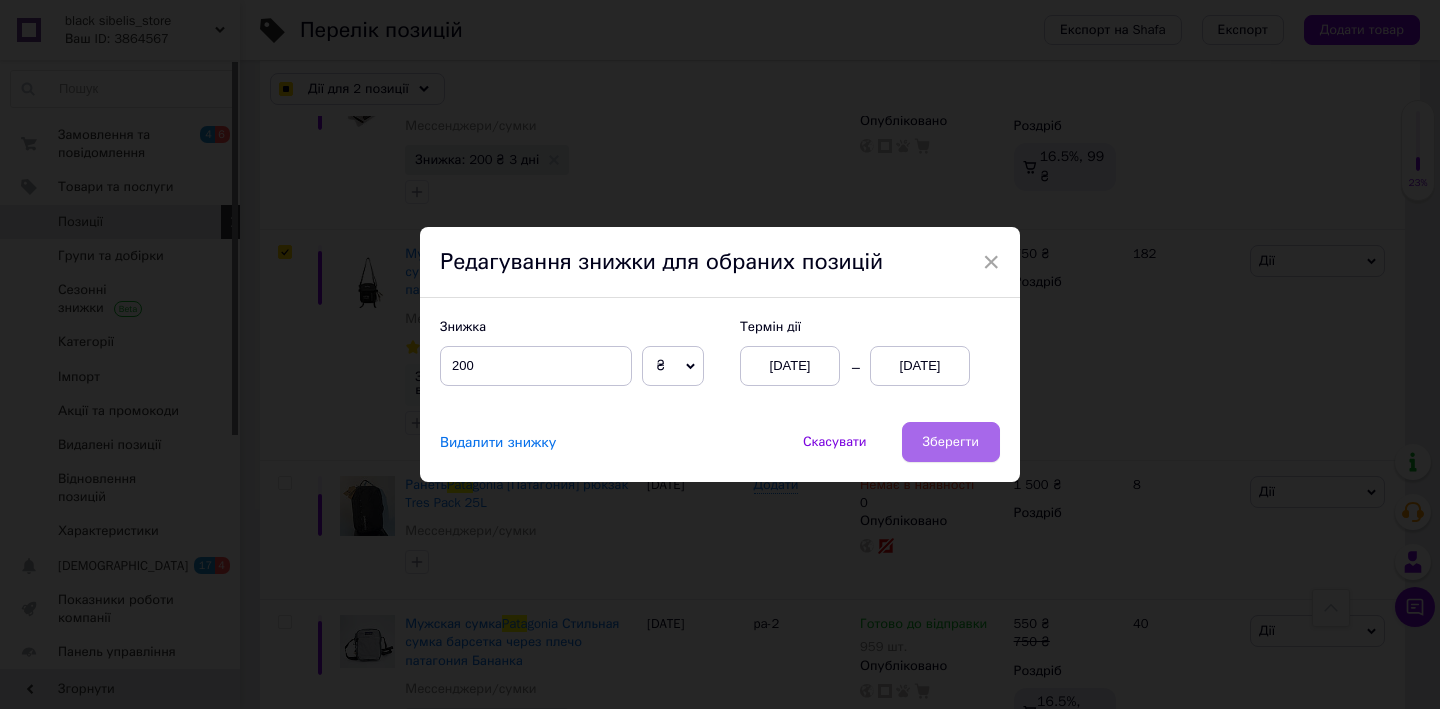click on "Зберегти" at bounding box center [951, 442] 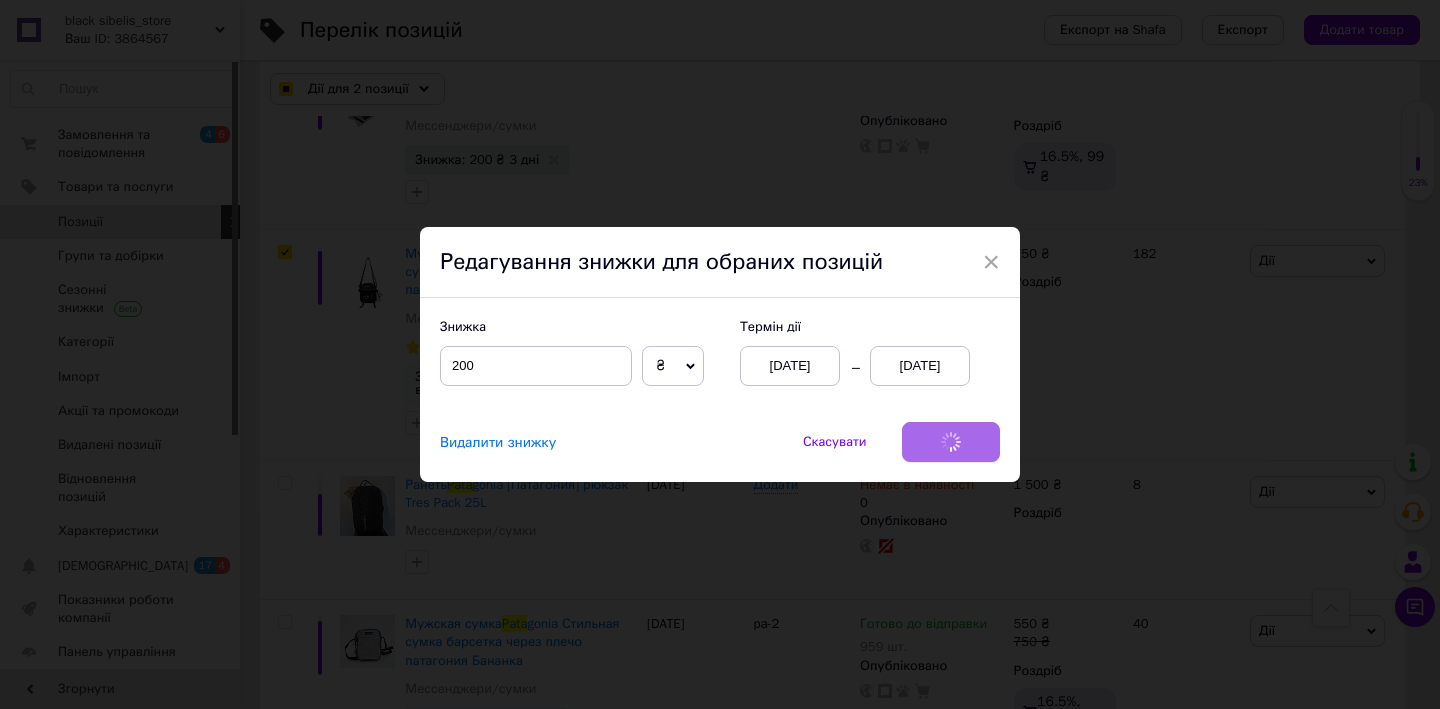 checkbox on "true" 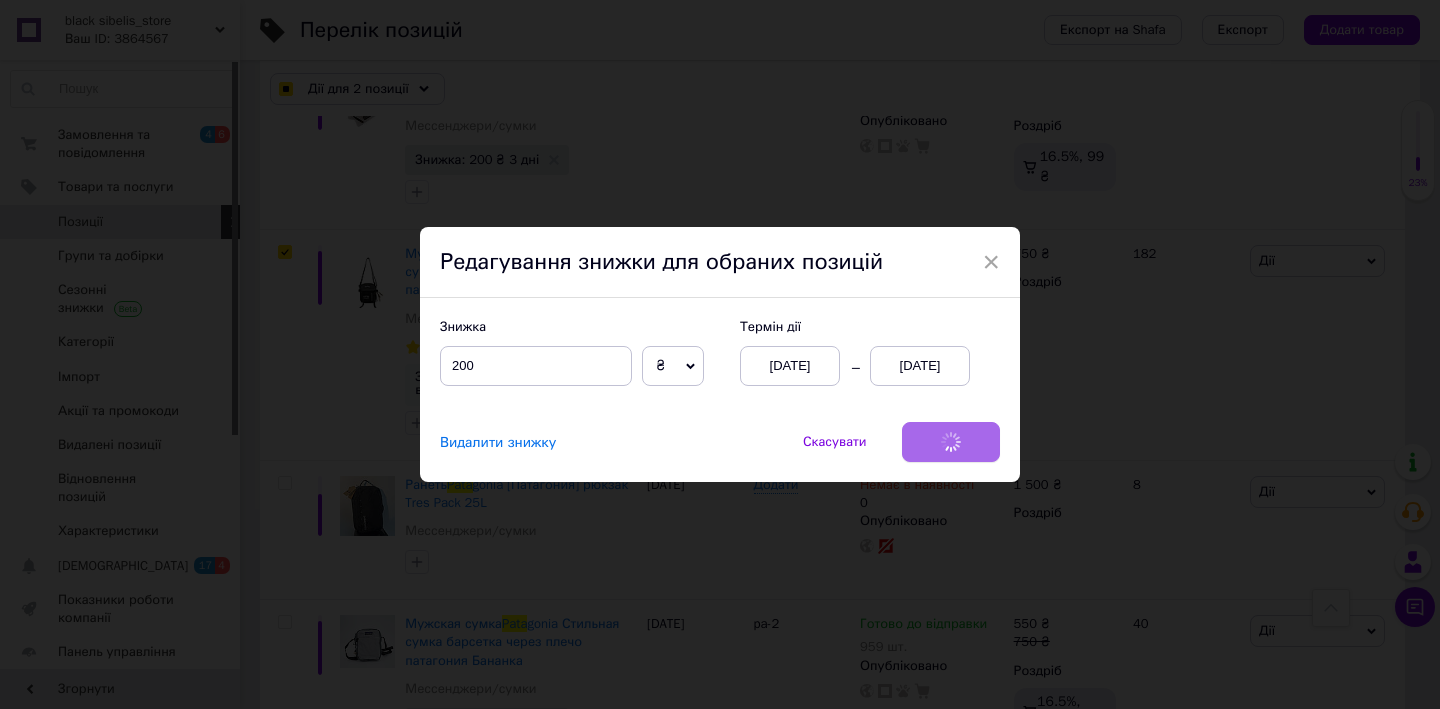 checkbox on "true" 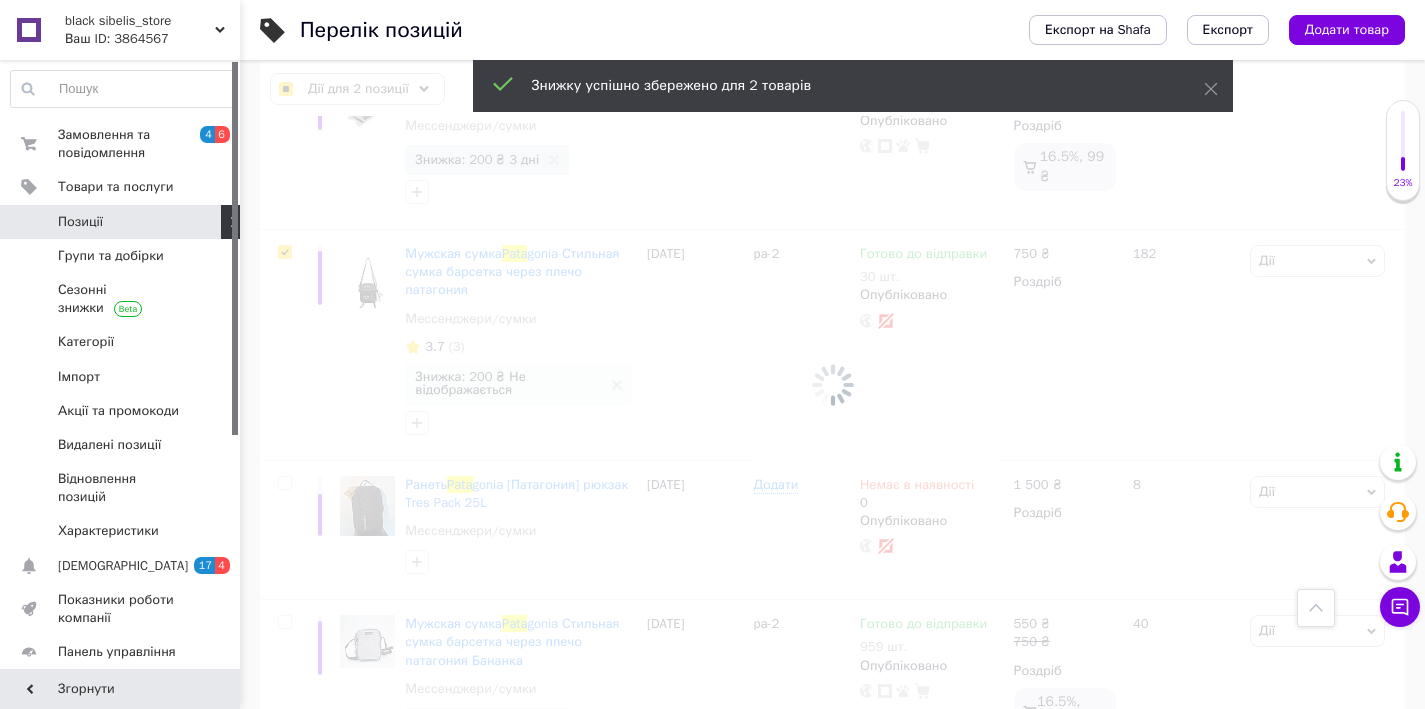 checkbox on "false" 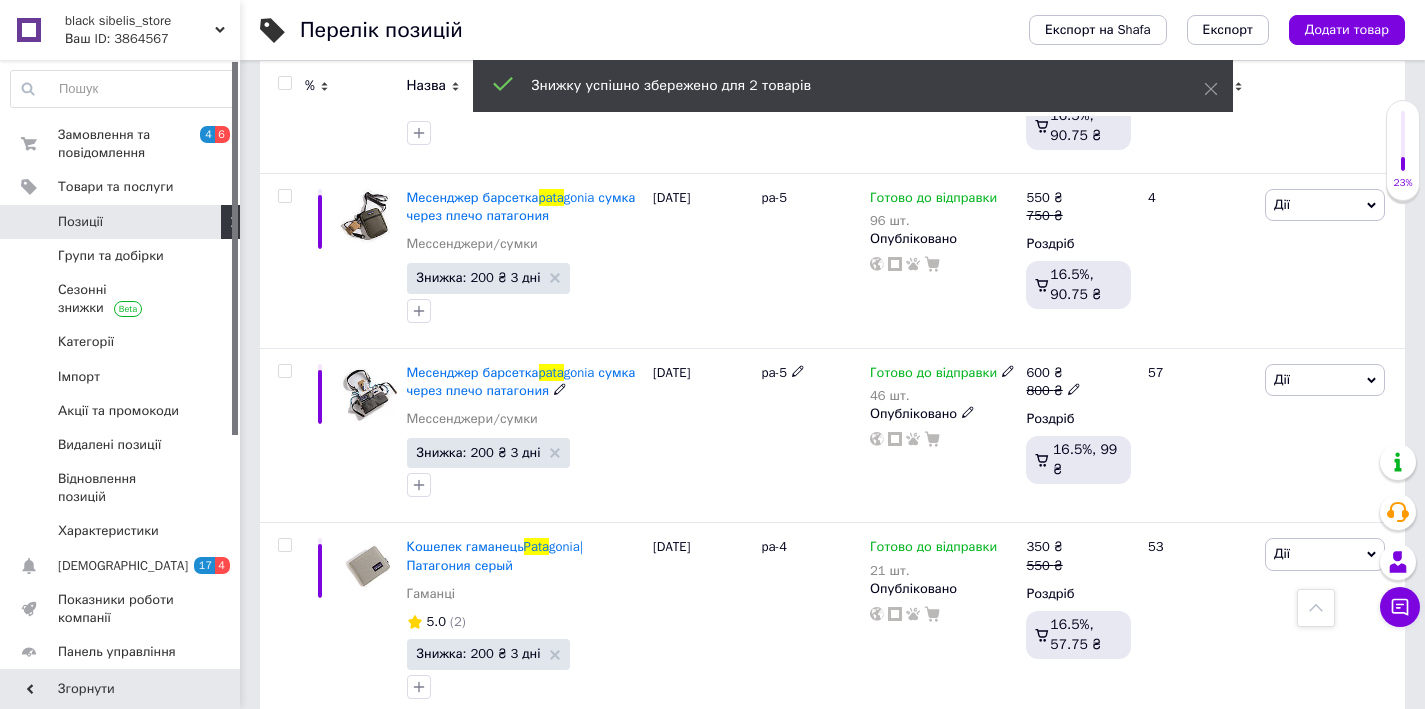 scroll, scrollTop: 3760, scrollLeft: 0, axis: vertical 